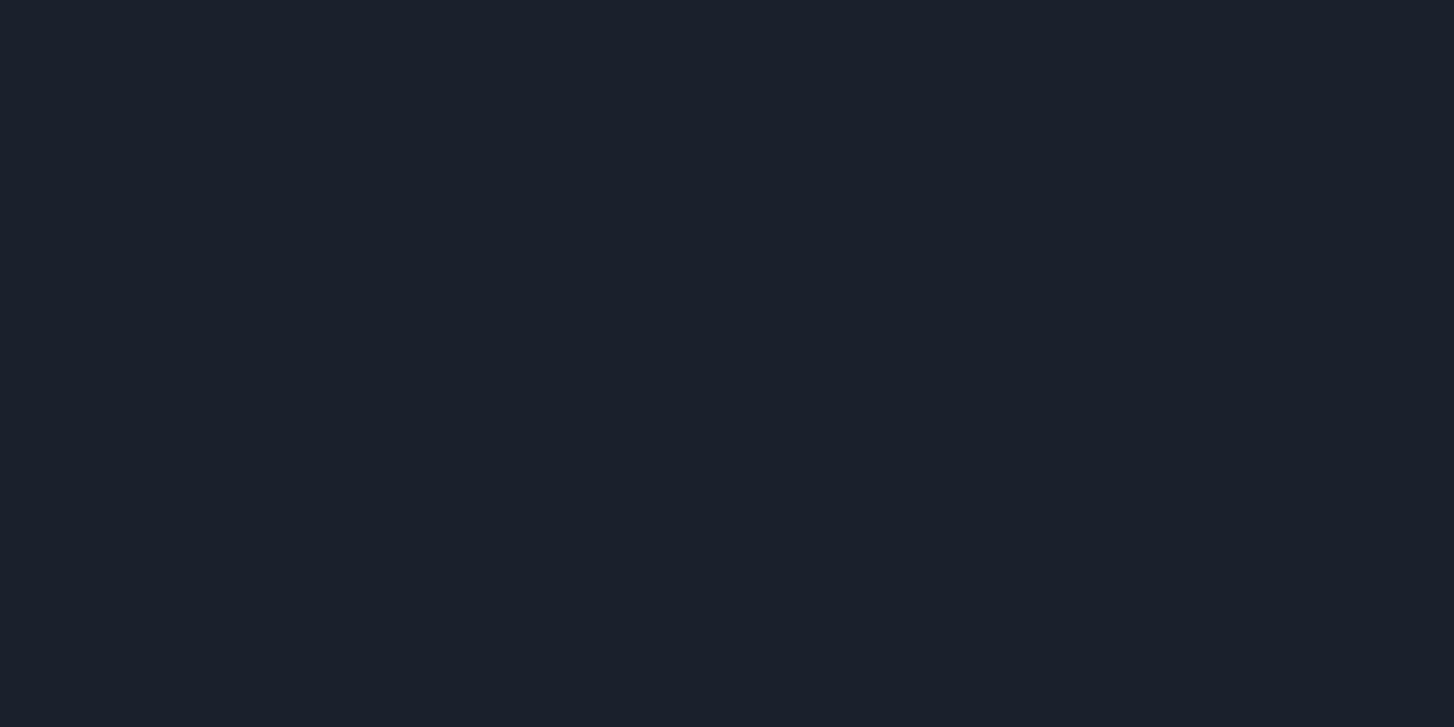scroll, scrollTop: 0, scrollLeft: 0, axis: both 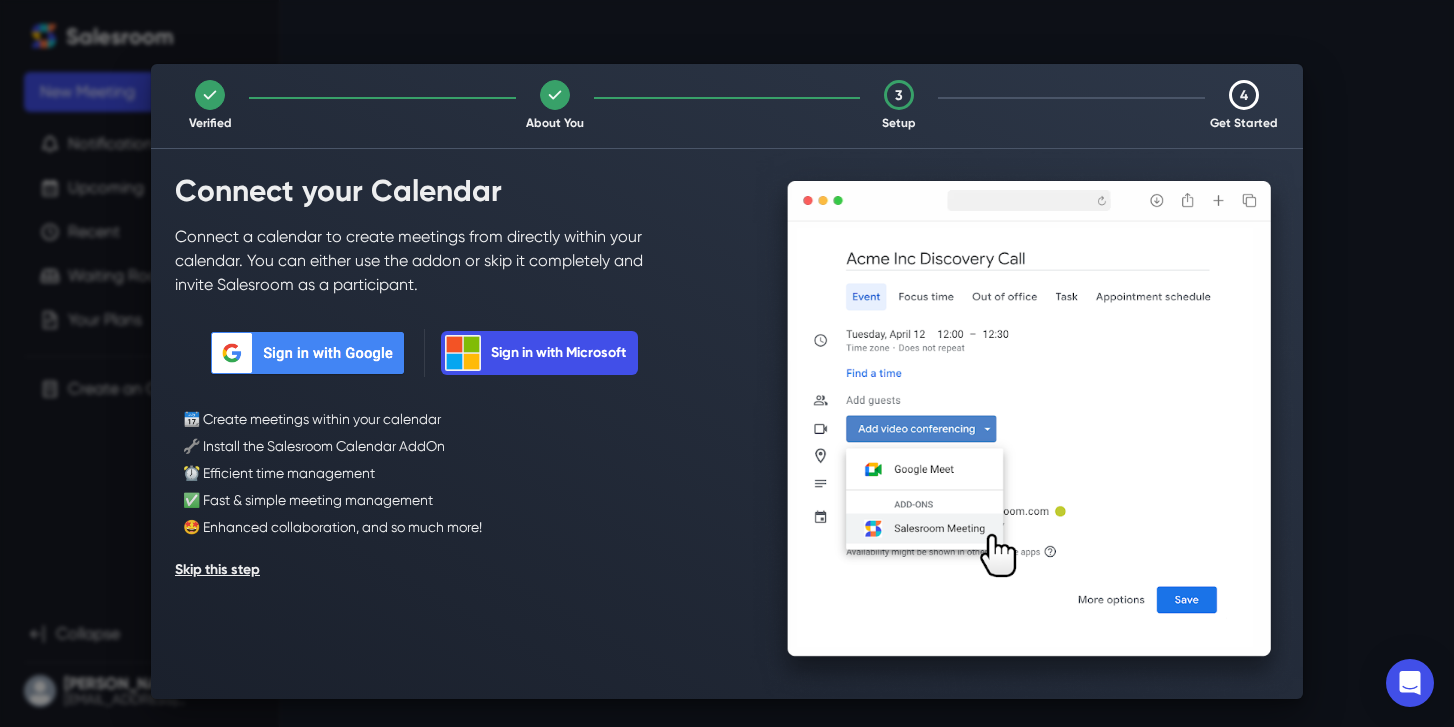 click on "Verified About You 3 Setup 4 Get Started Connect your Calendar Connect a calendar to create meetings from directly within your calendar. You can either use the addon or skip it completely and invite Salesroom as a participant. Sign in with Google Sign in with Microsoft 📆 Create meetings within your calendar 🔧 Install the Salesroom Calendar AddOn ⏰ Efficient time management ✅ Fast & simple meeting management 🤩 Enhanced collaboration, and so much more! Skip this step Are you sure? Salesroom works best with a calendar connected. Yes, I'll do this later Cancel" at bounding box center [727, 363] 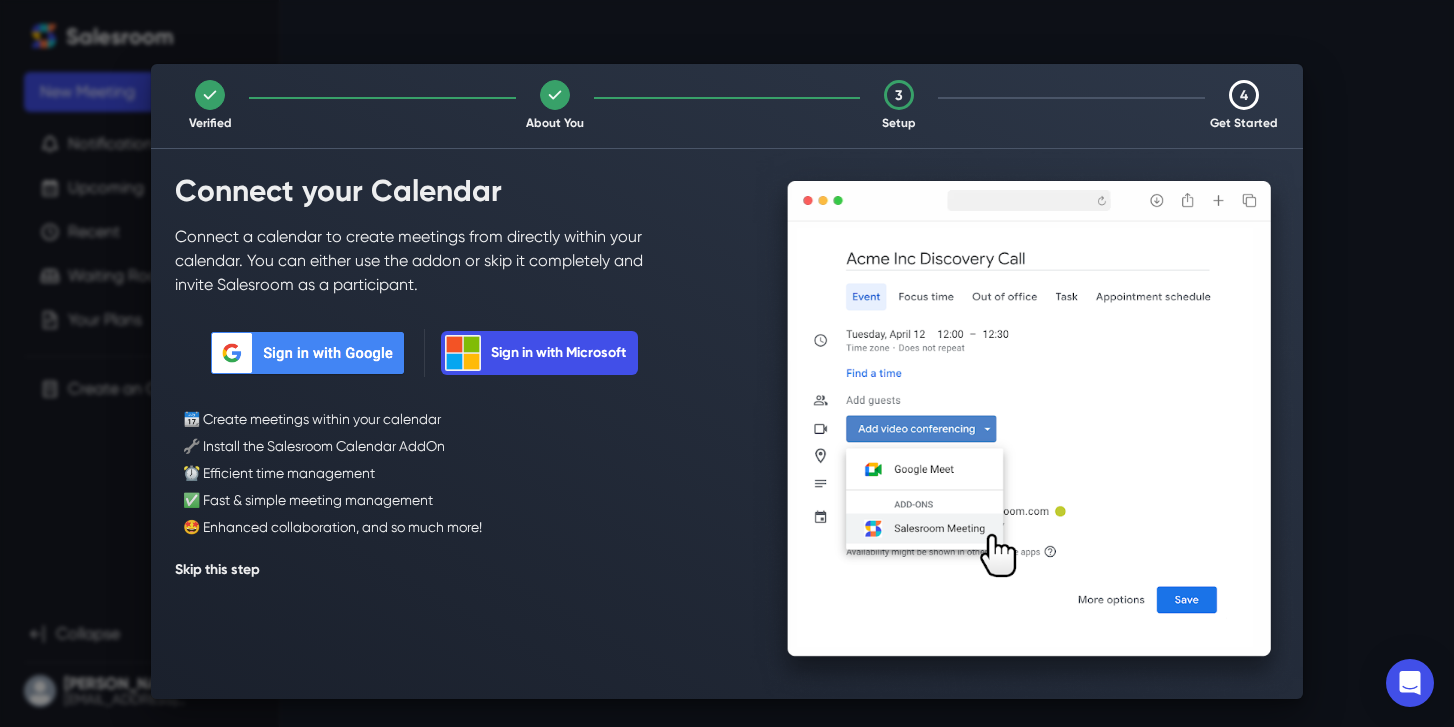 click on "Skip this step" at bounding box center [217, 570] 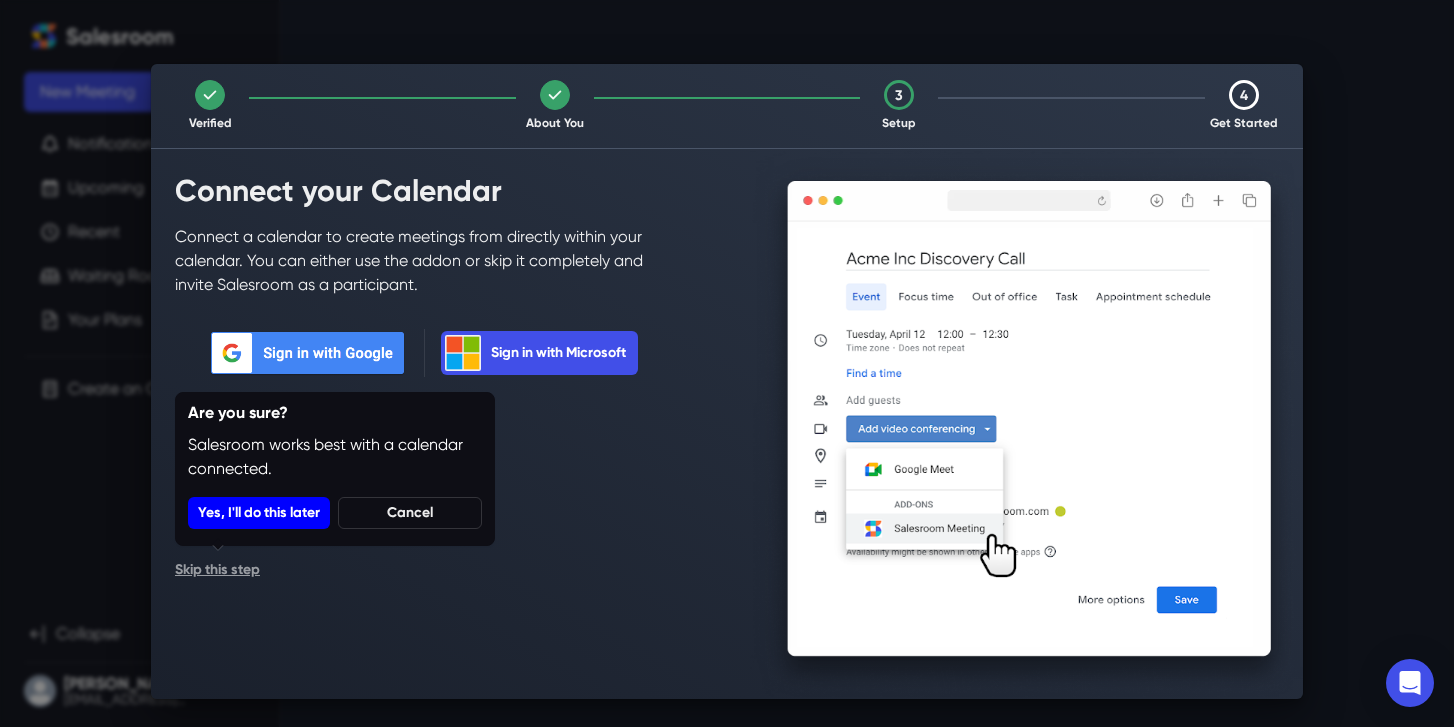 click on "Yes, I'll do this later" at bounding box center (259, 513) 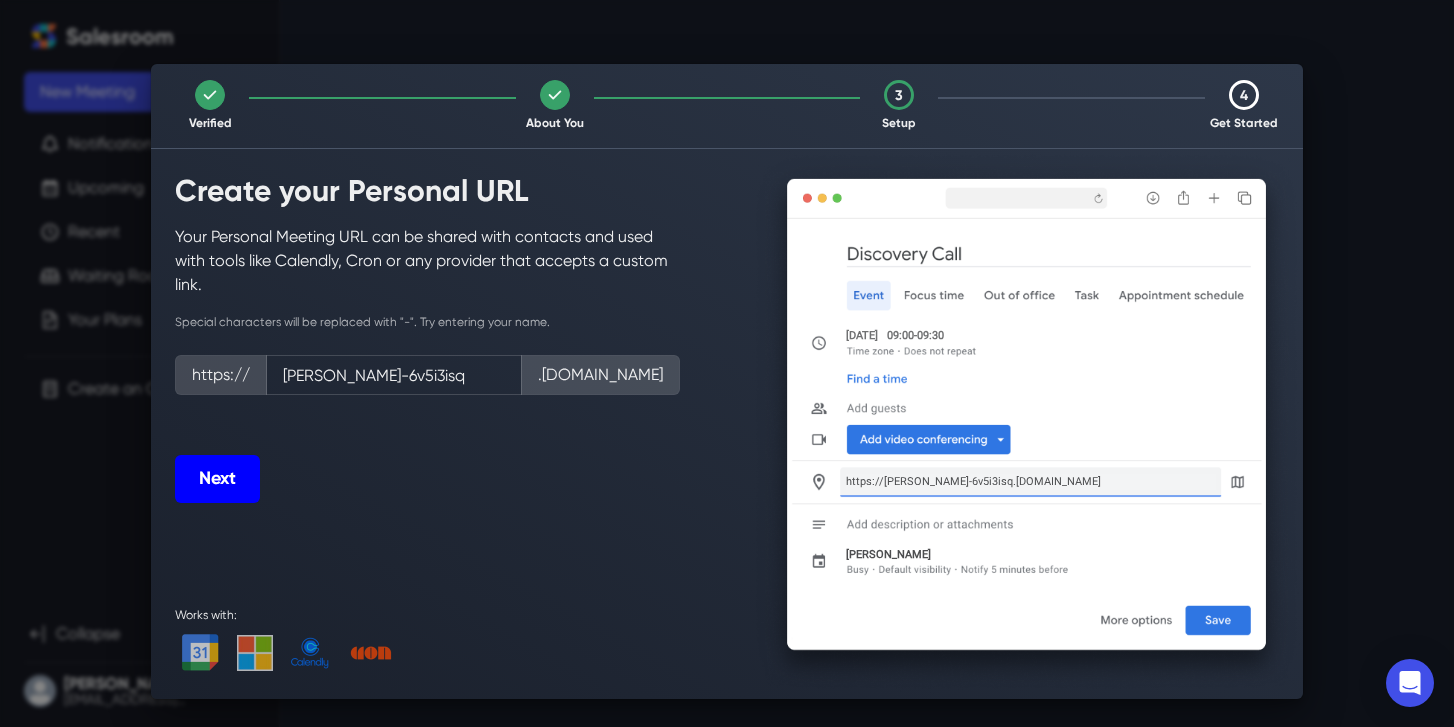 click on "Next" at bounding box center [217, 479] 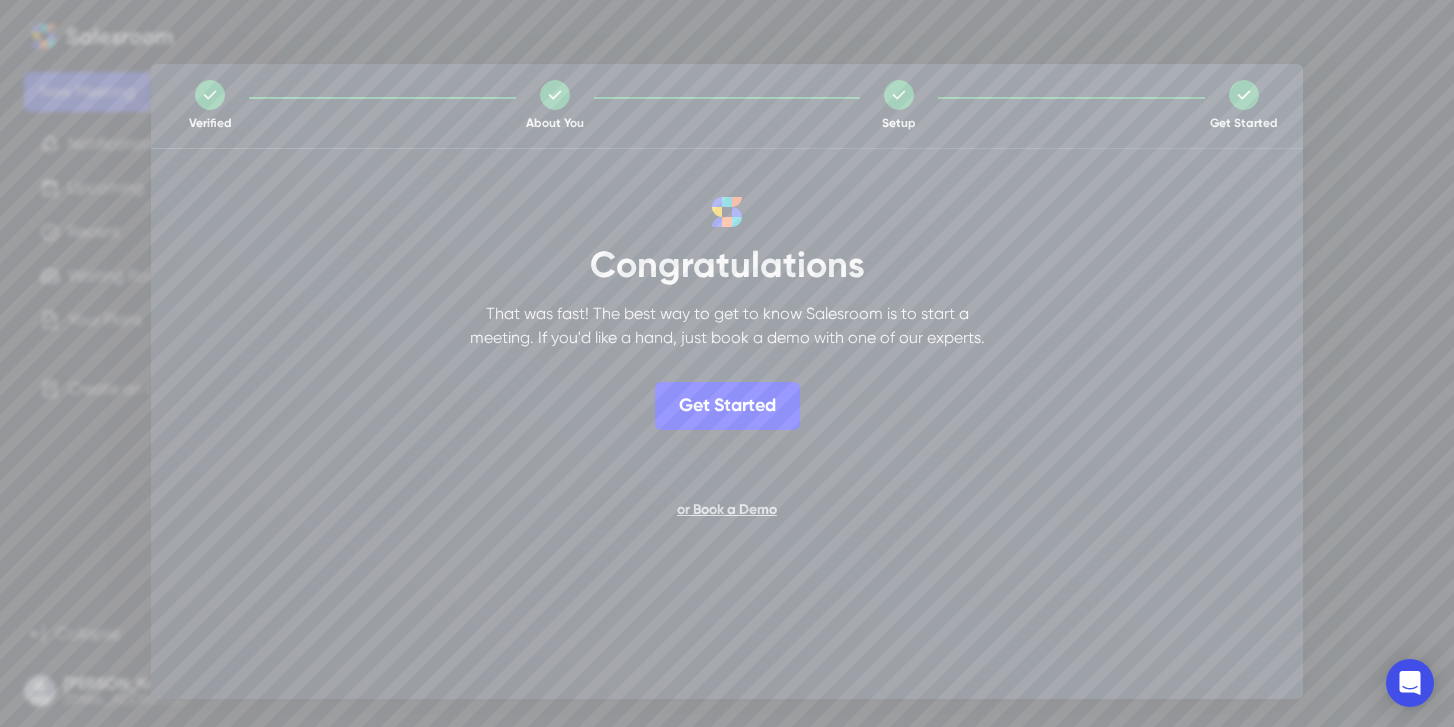 click on "Get Started" at bounding box center [727, 406] 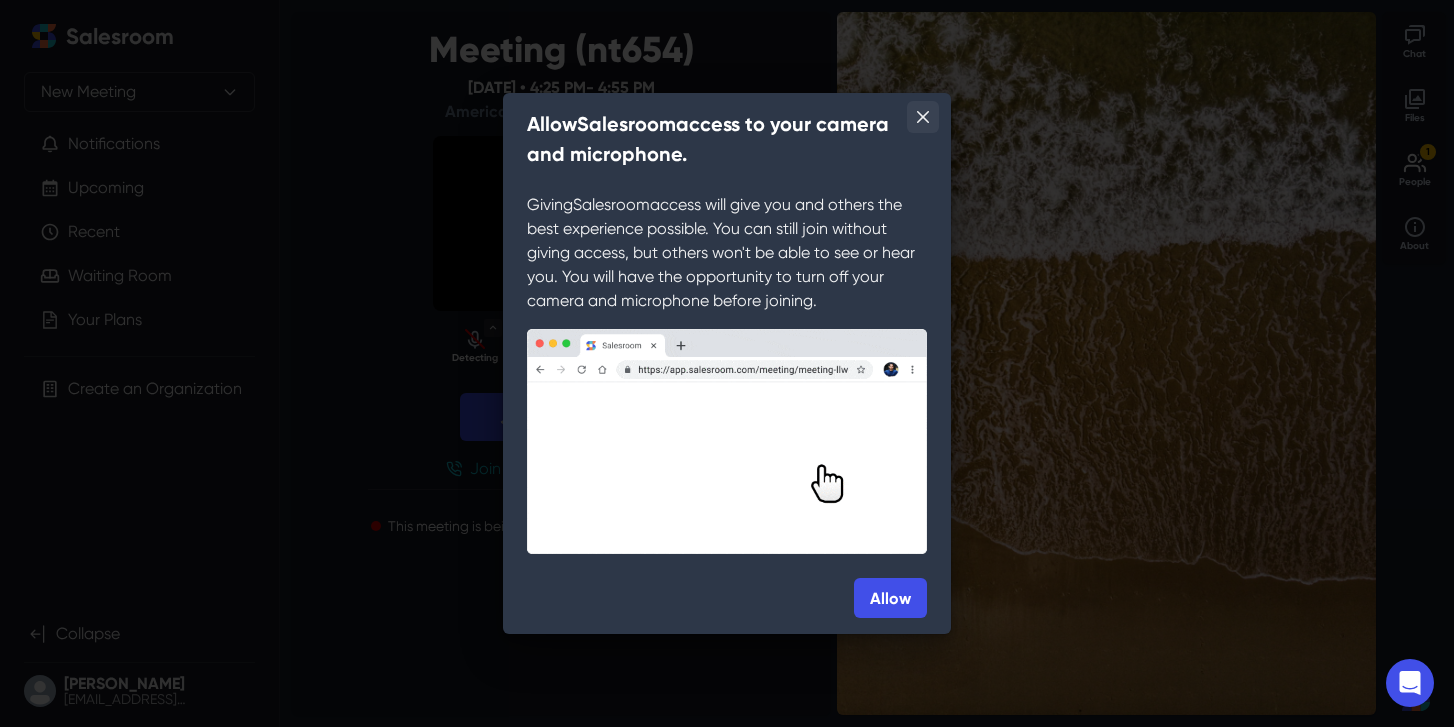 click 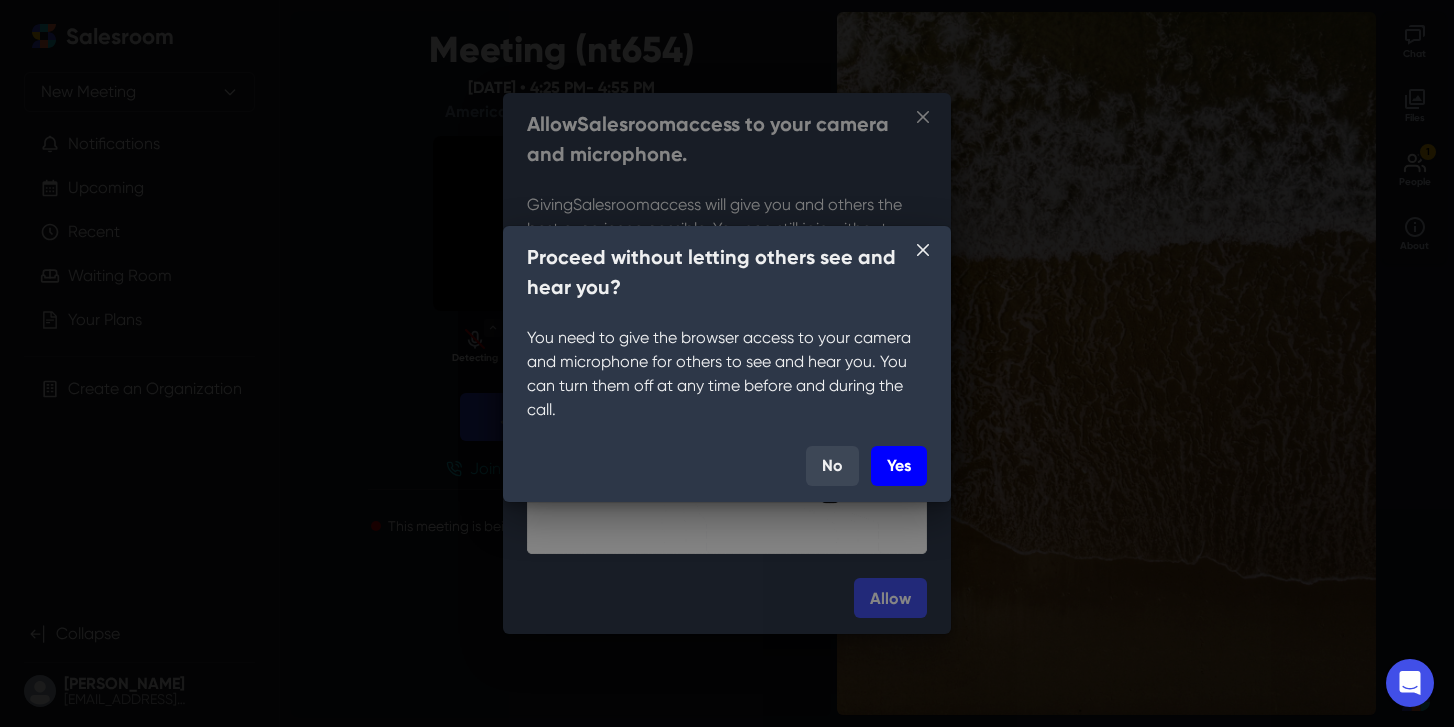 click on "Yes" at bounding box center (899, 466) 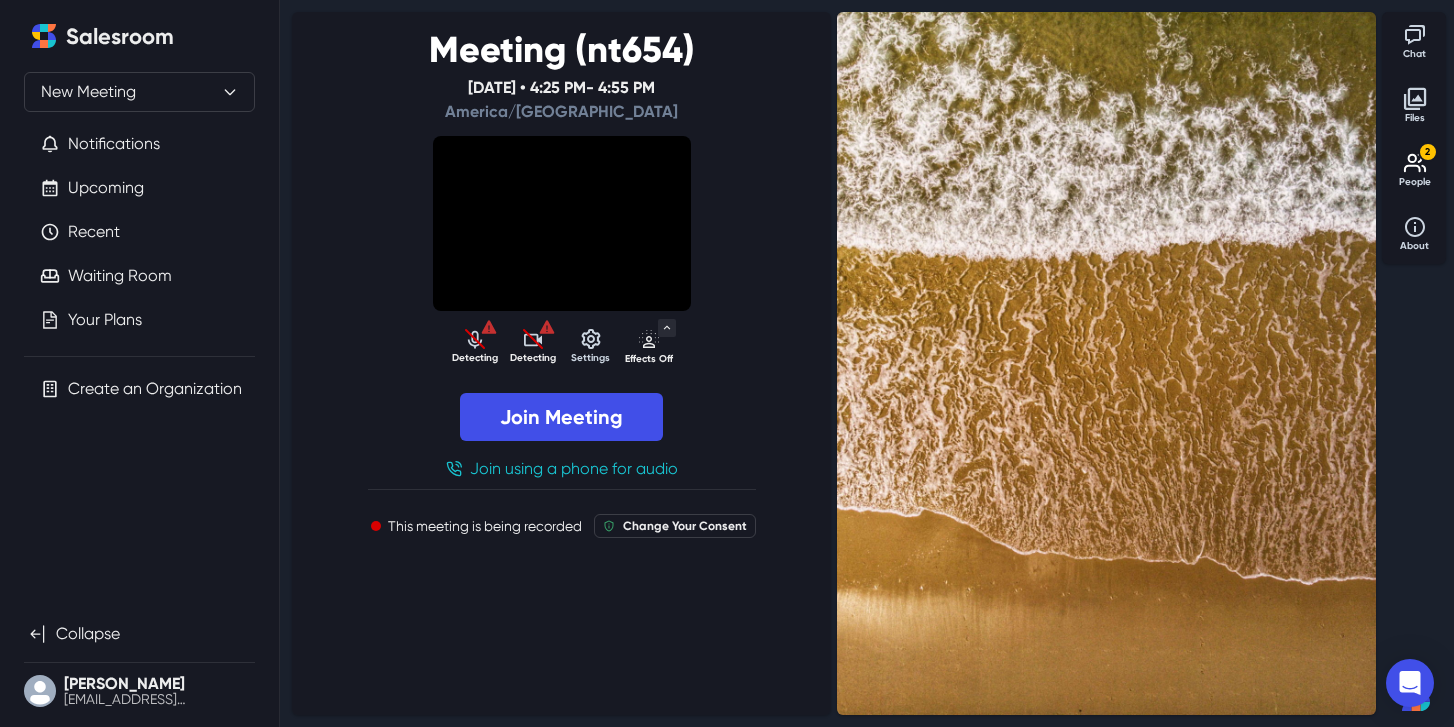 click 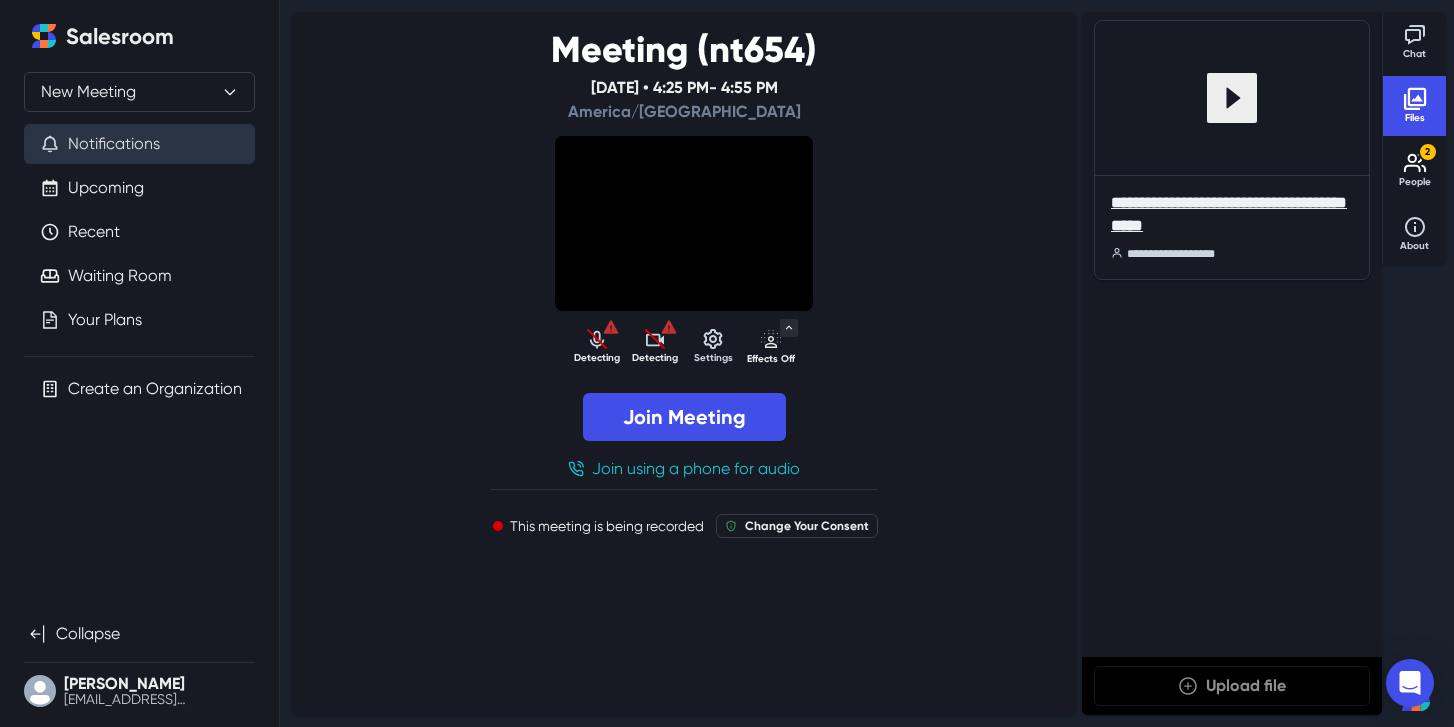 click on "Notifications" at bounding box center (139, 144) 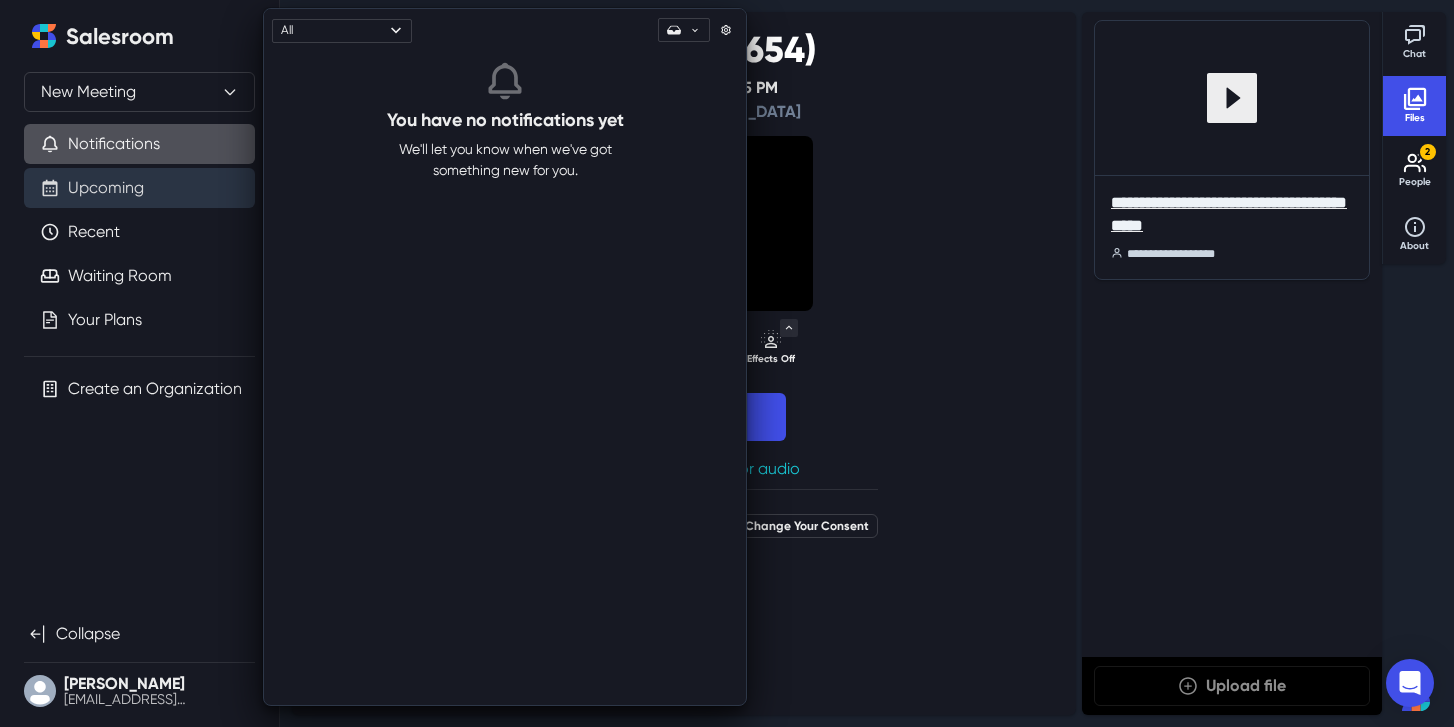 click on "Upcoming" at bounding box center (106, 188) 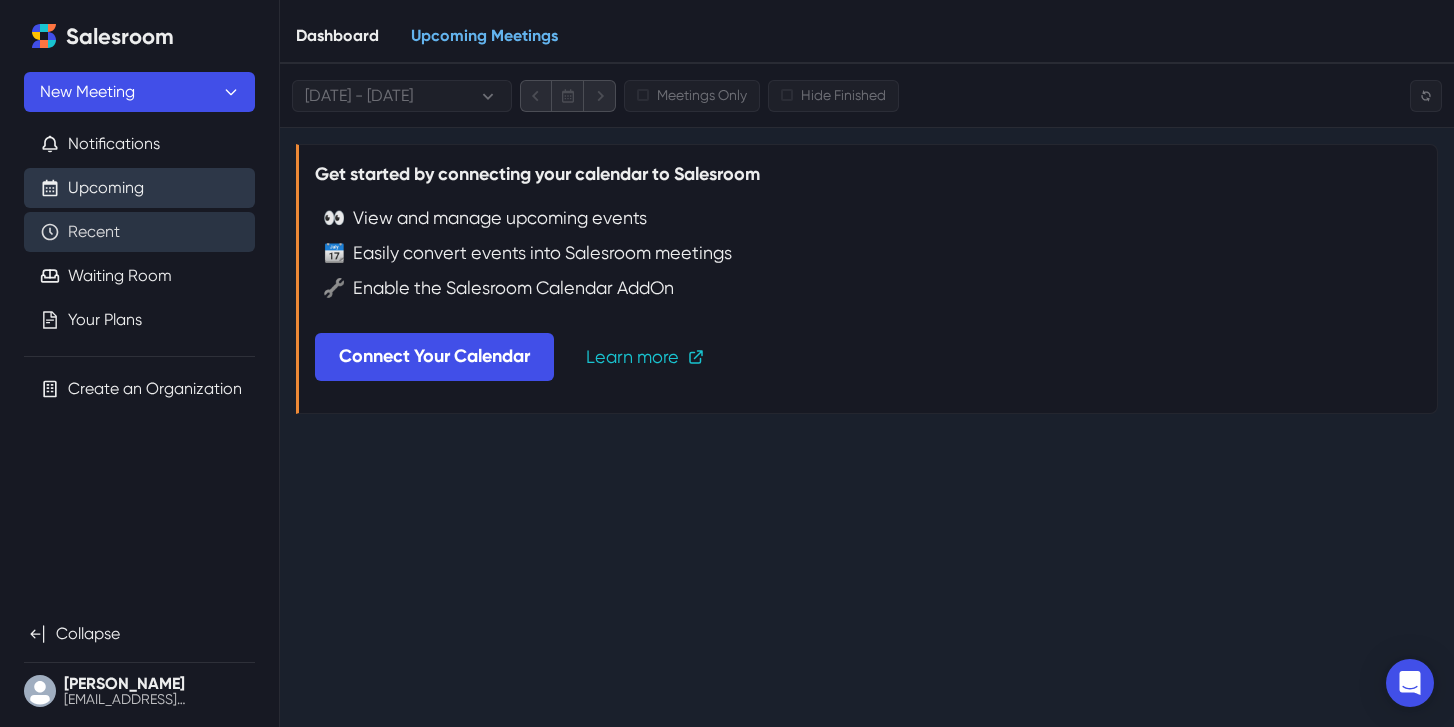 click on "Recent" at bounding box center (94, 232) 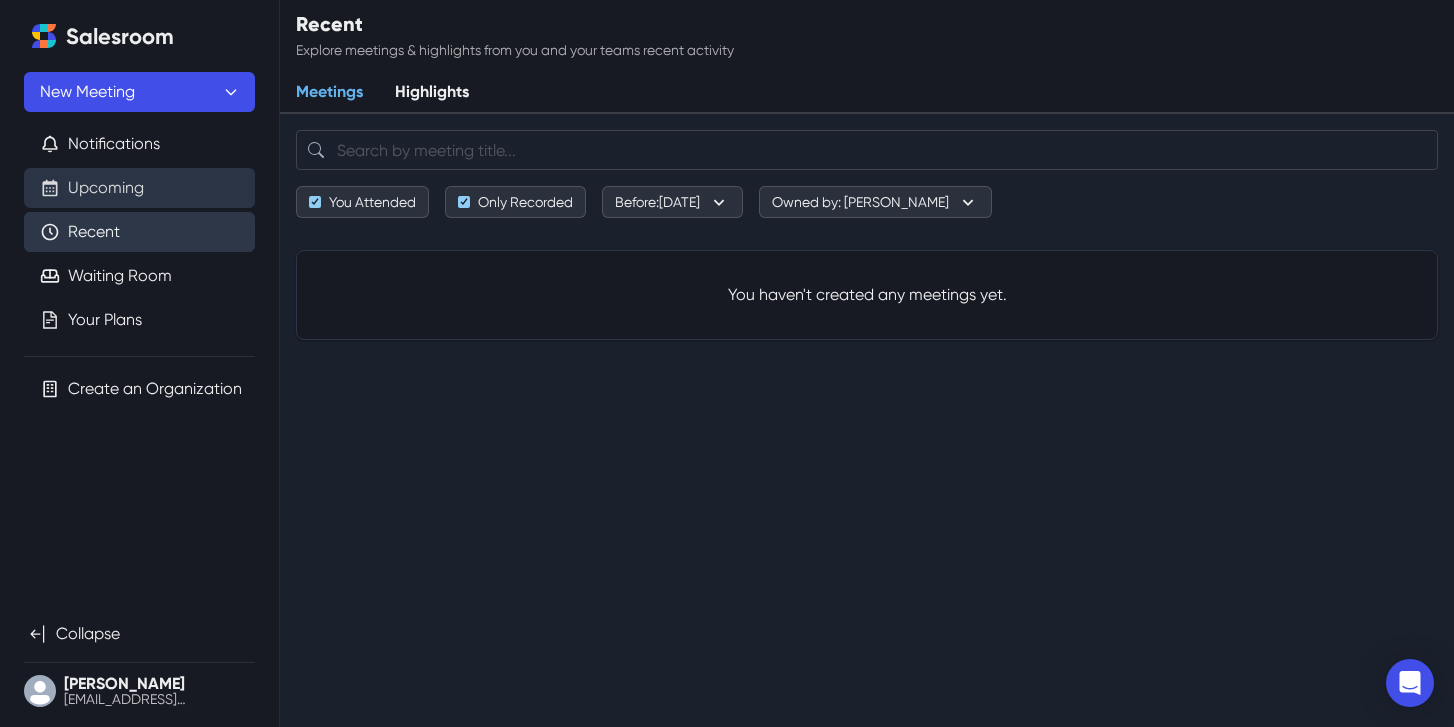 click on "Upcoming" at bounding box center (106, 188) 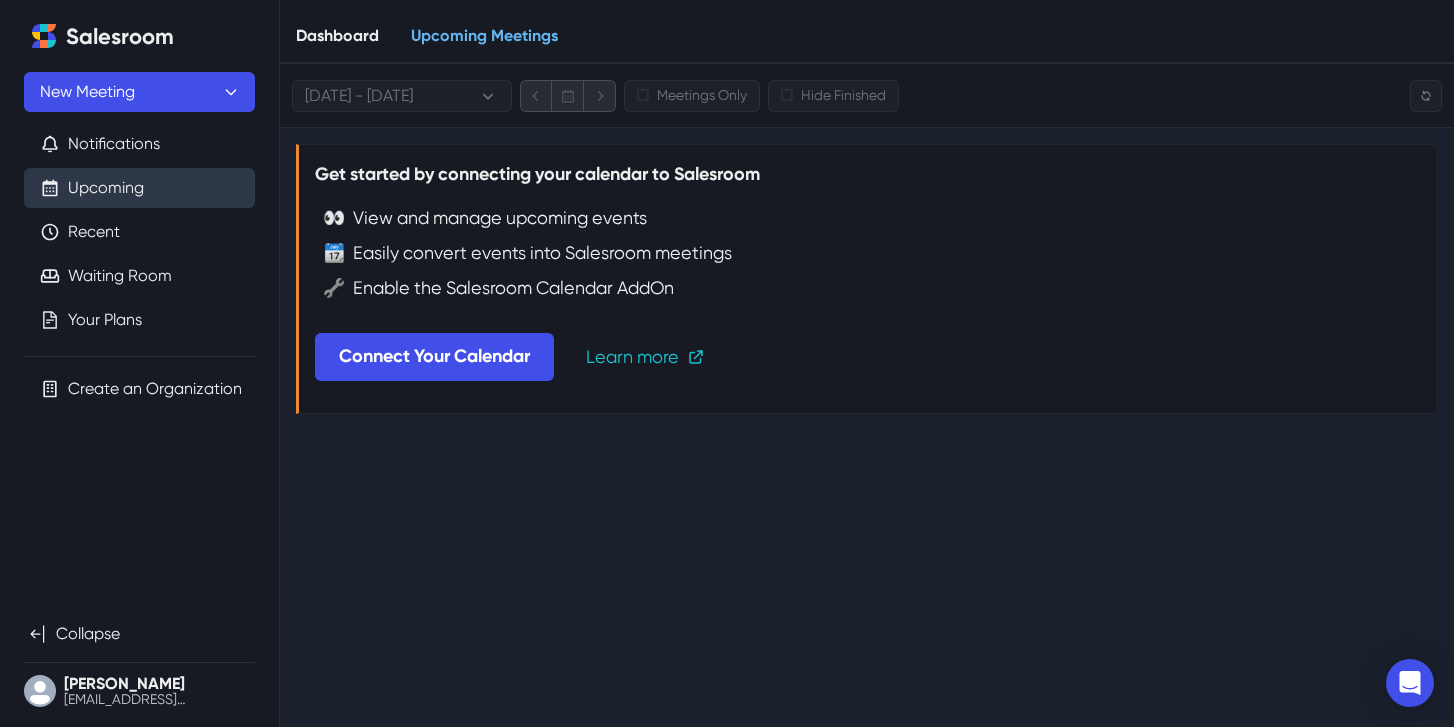 click on "Dashboard" at bounding box center (337, 36) 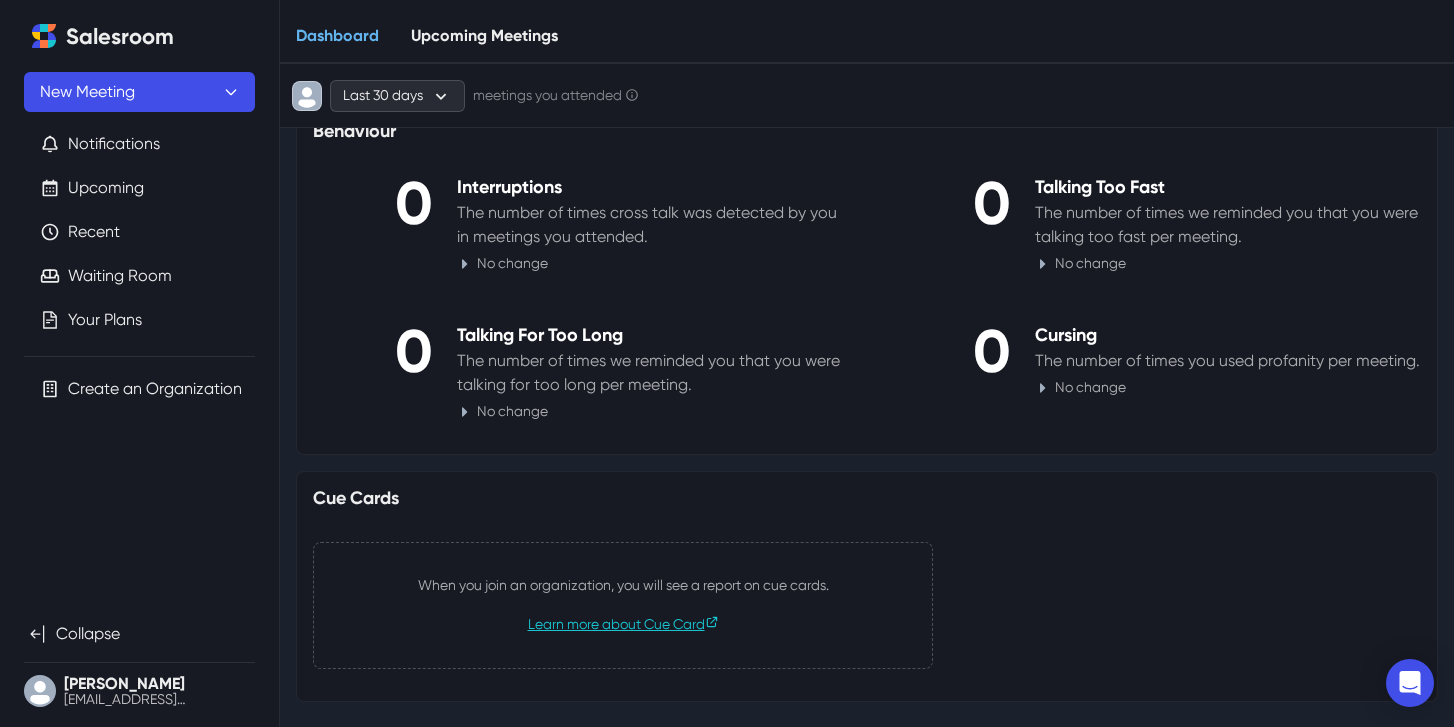 scroll, scrollTop: 1027, scrollLeft: 0, axis: vertical 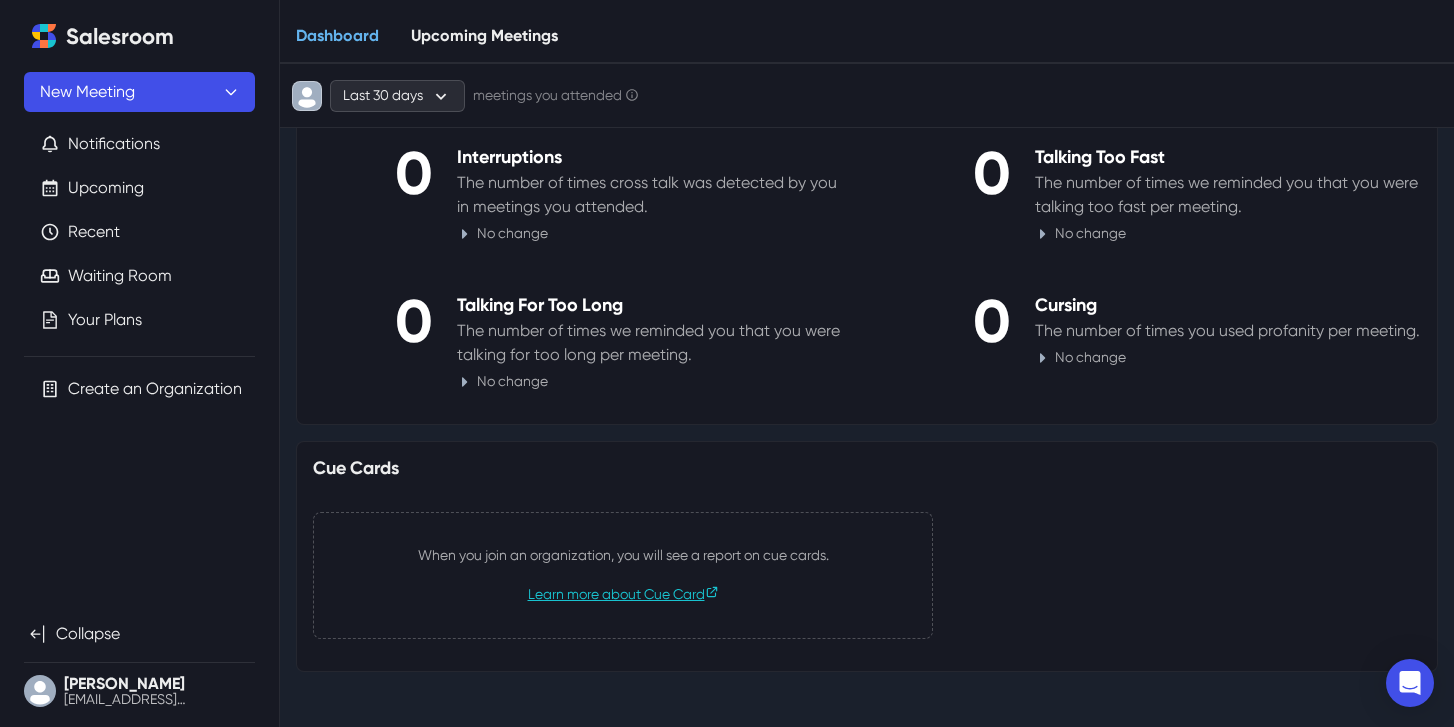 click on "Upcoming Meetings" at bounding box center [484, 36] 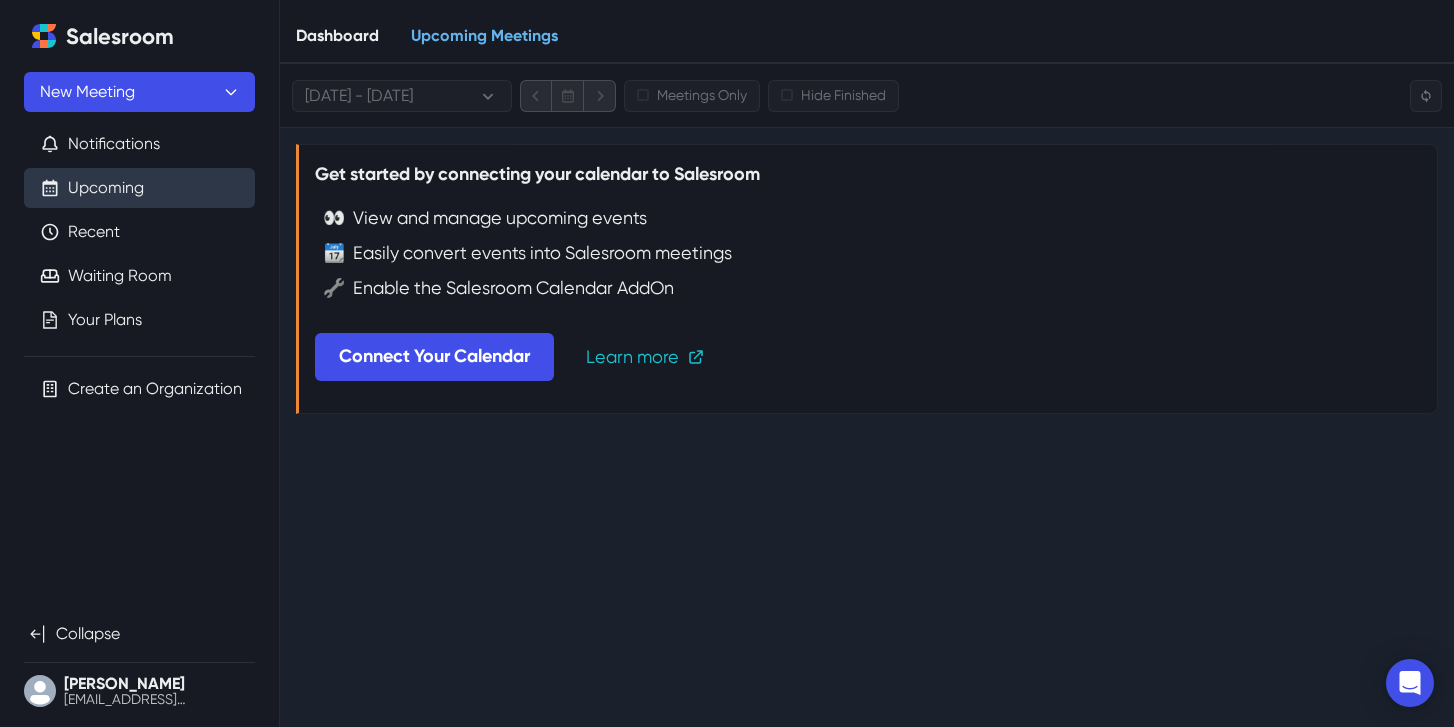scroll, scrollTop: 0, scrollLeft: 0, axis: both 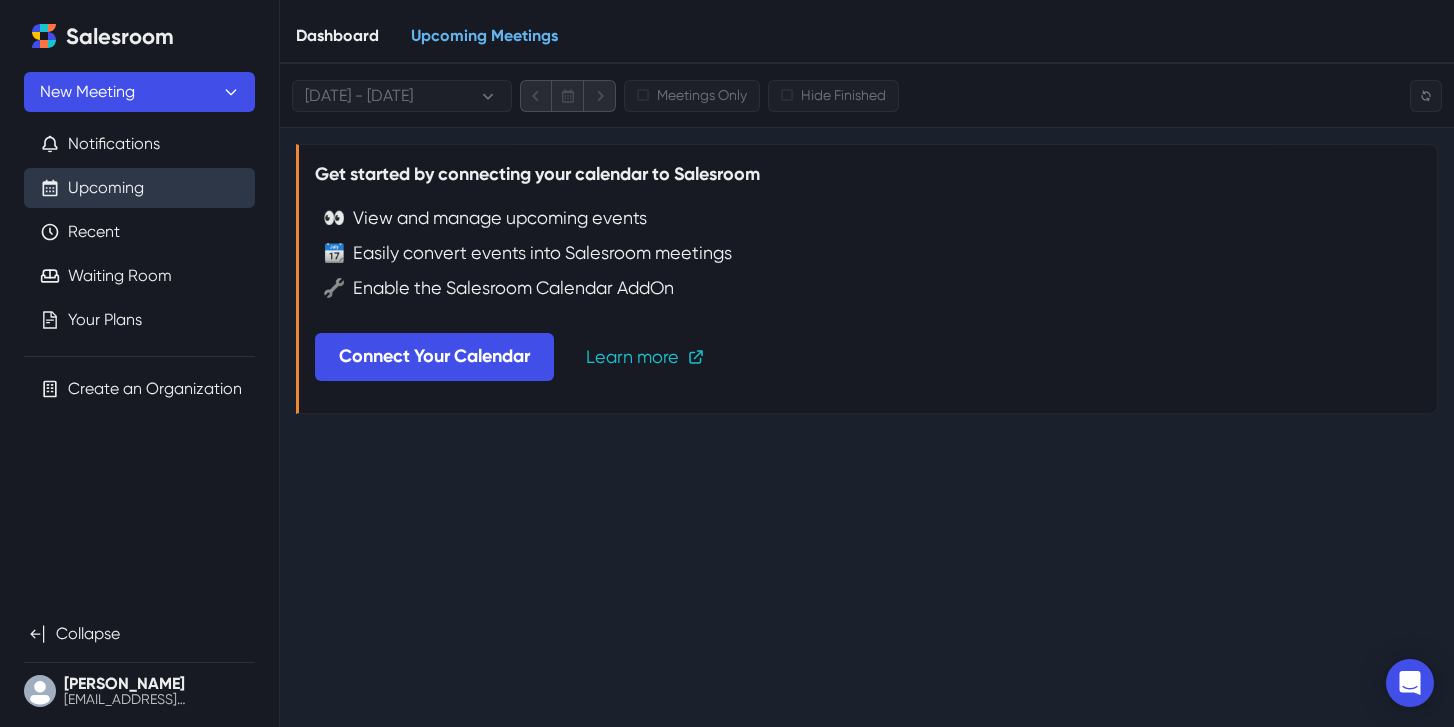 click on "Dashboard" at bounding box center [337, 36] 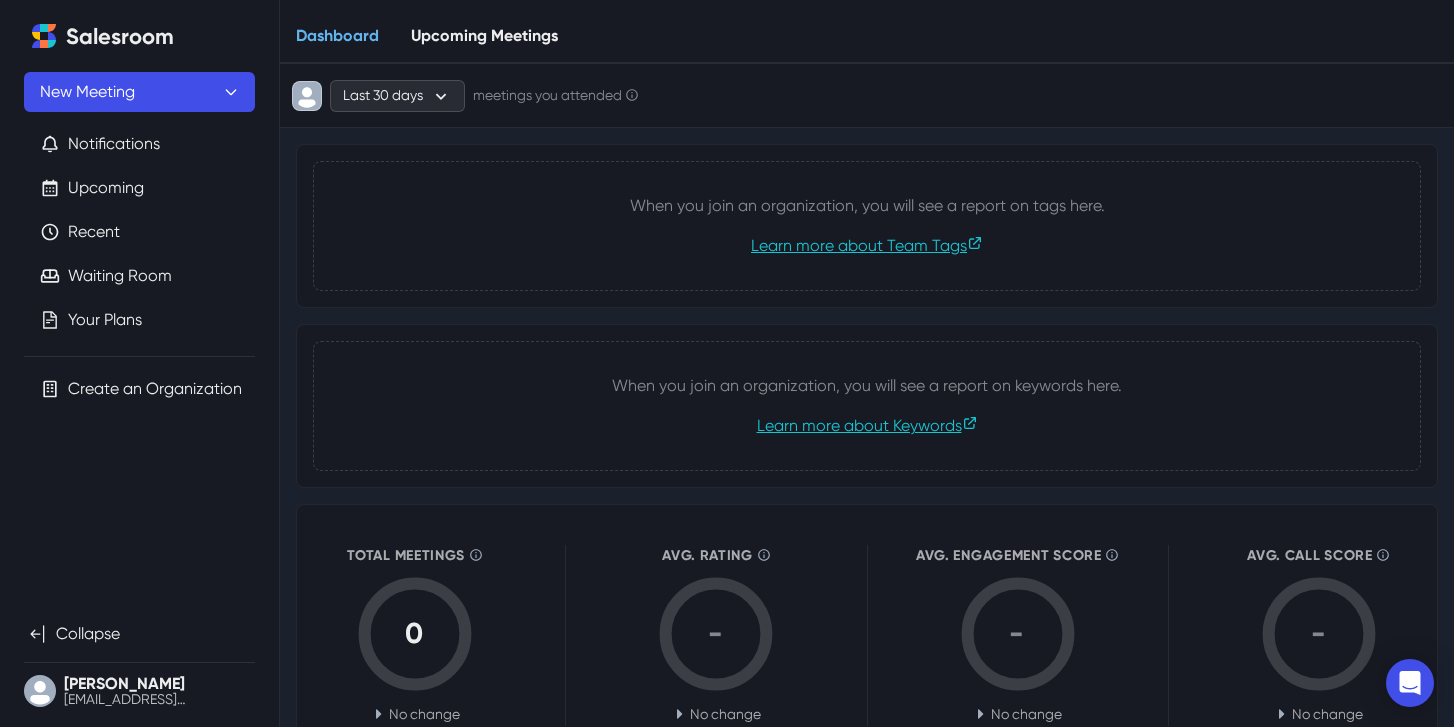 click on "Salesroom" at bounding box center [120, 37] 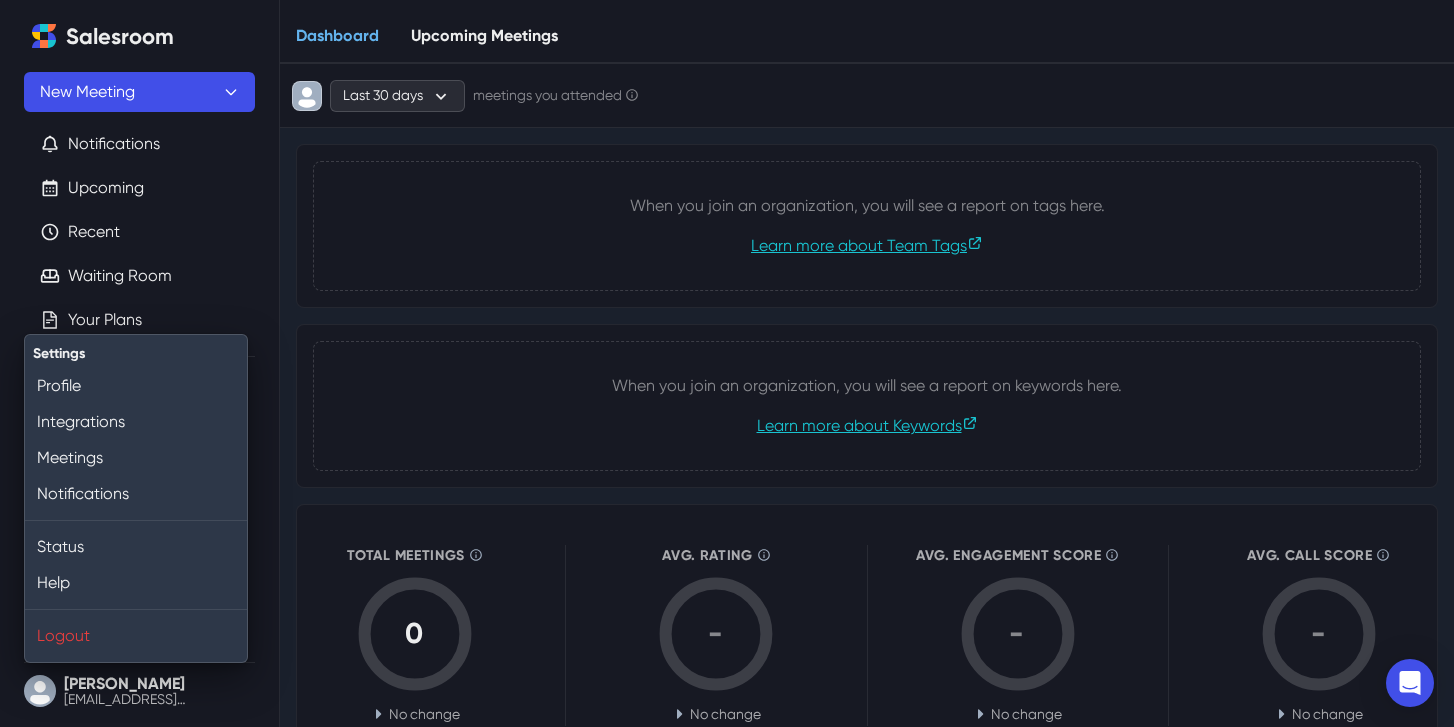 click on "[PERSON_NAME] [PERSON_NAME][EMAIL_ADDRESS][DOMAIN_NAME]" at bounding box center (139, 691) 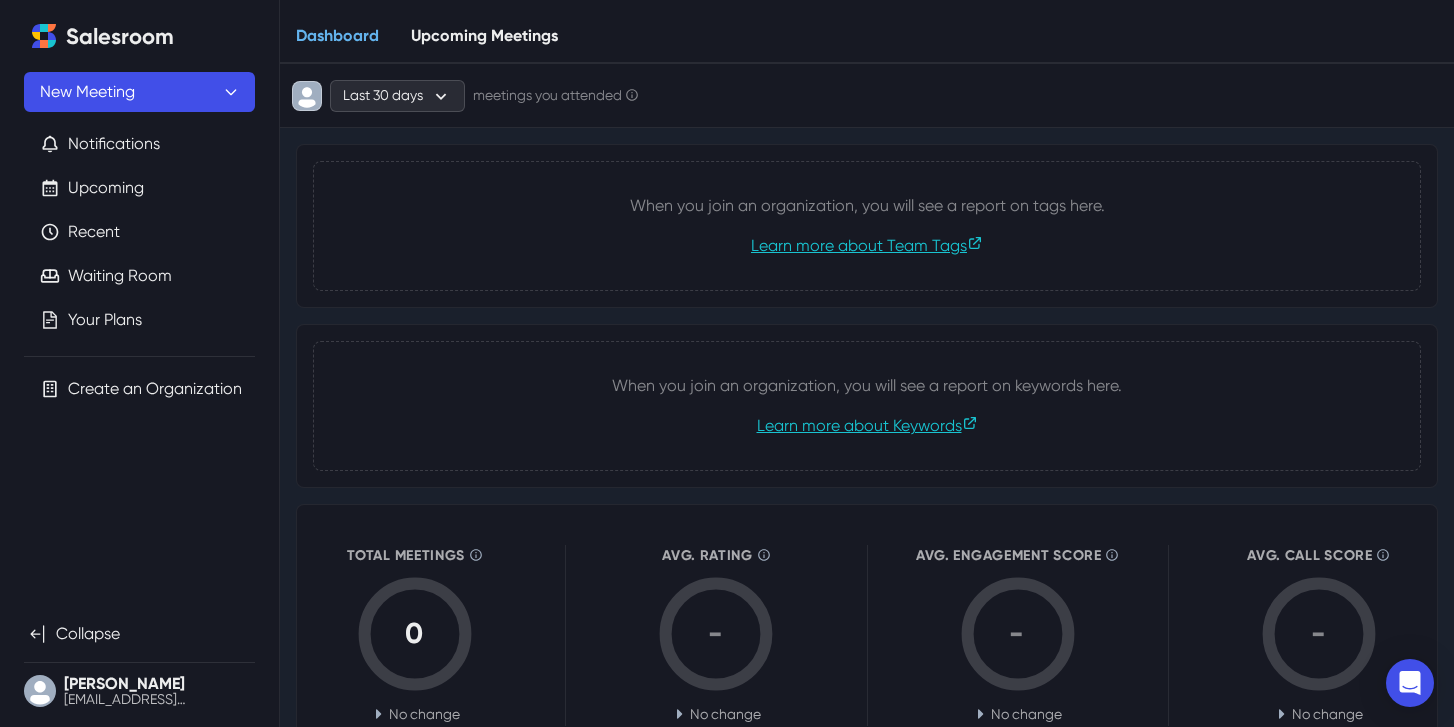 click on "[PERSON_NAME] [PERSON_NAME][EMAIL_ADDRESS][DOMAIN_NAME]" at bounding box center (139, 691) 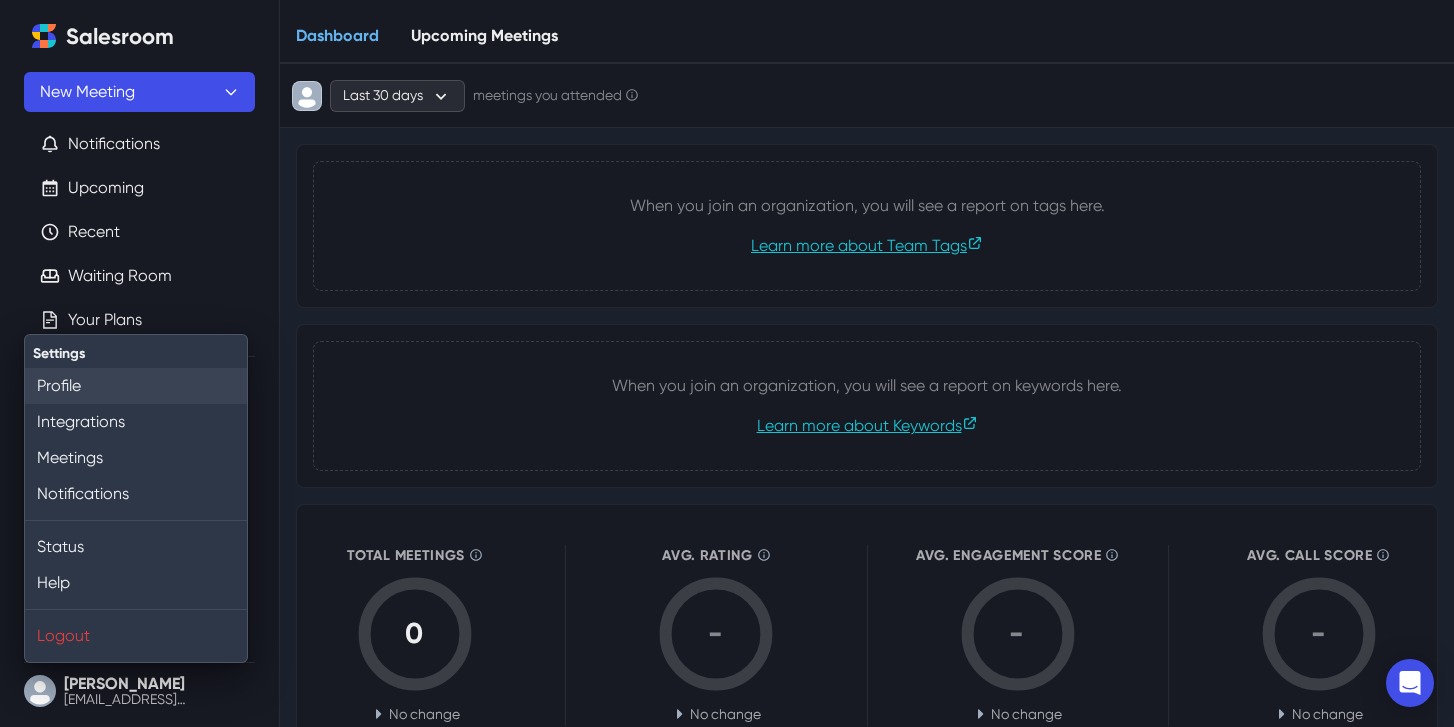 click on "Profile" at bounding box center [136, 386] 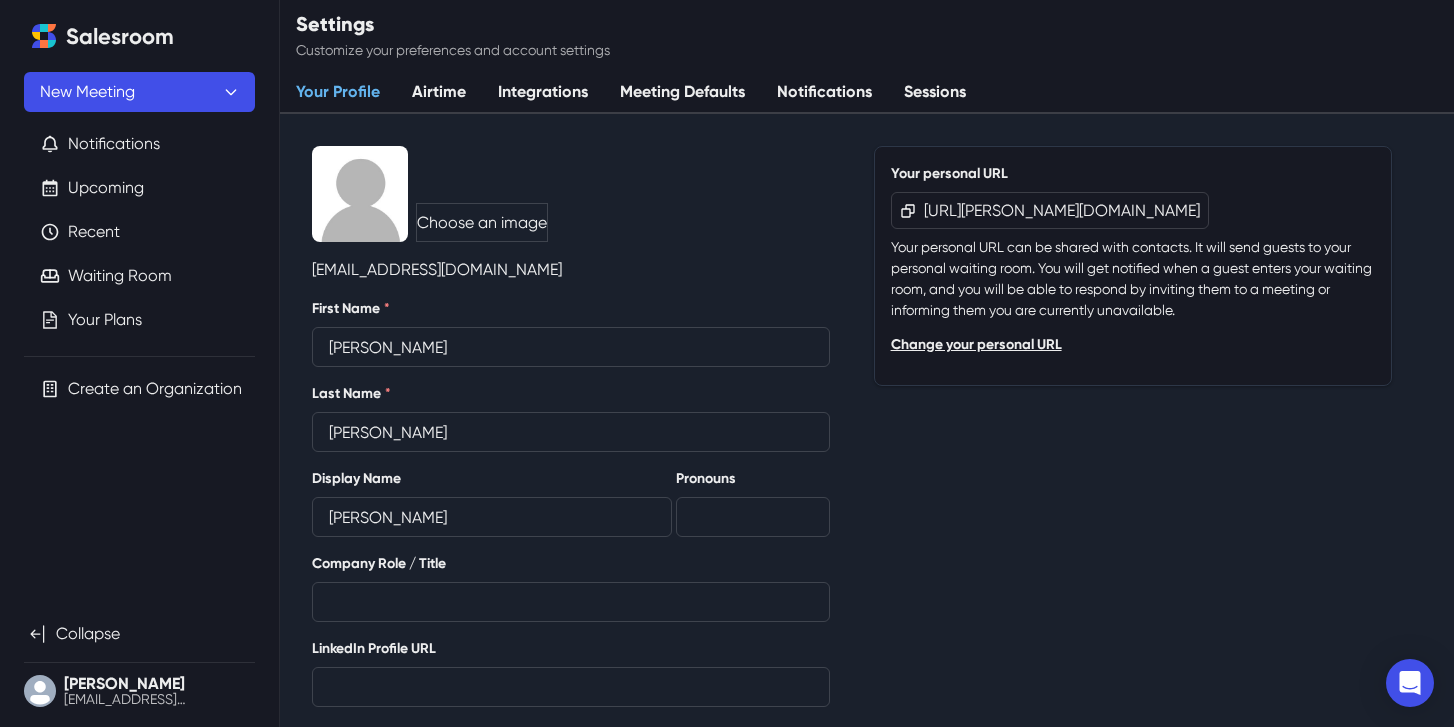 scroll, scrollTop: 114, scrollLeft: 0, axis: vertical 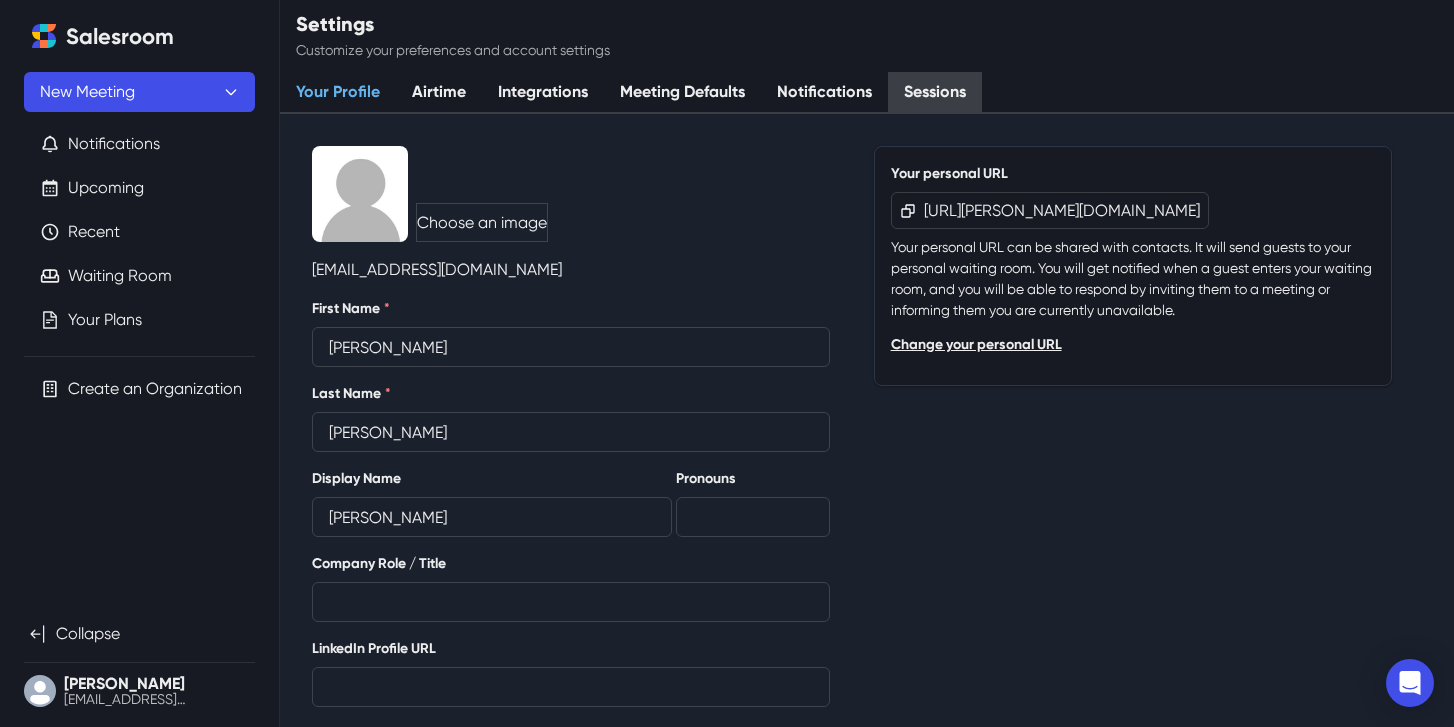 click on "Sessions" at bounding box center [935, 93] 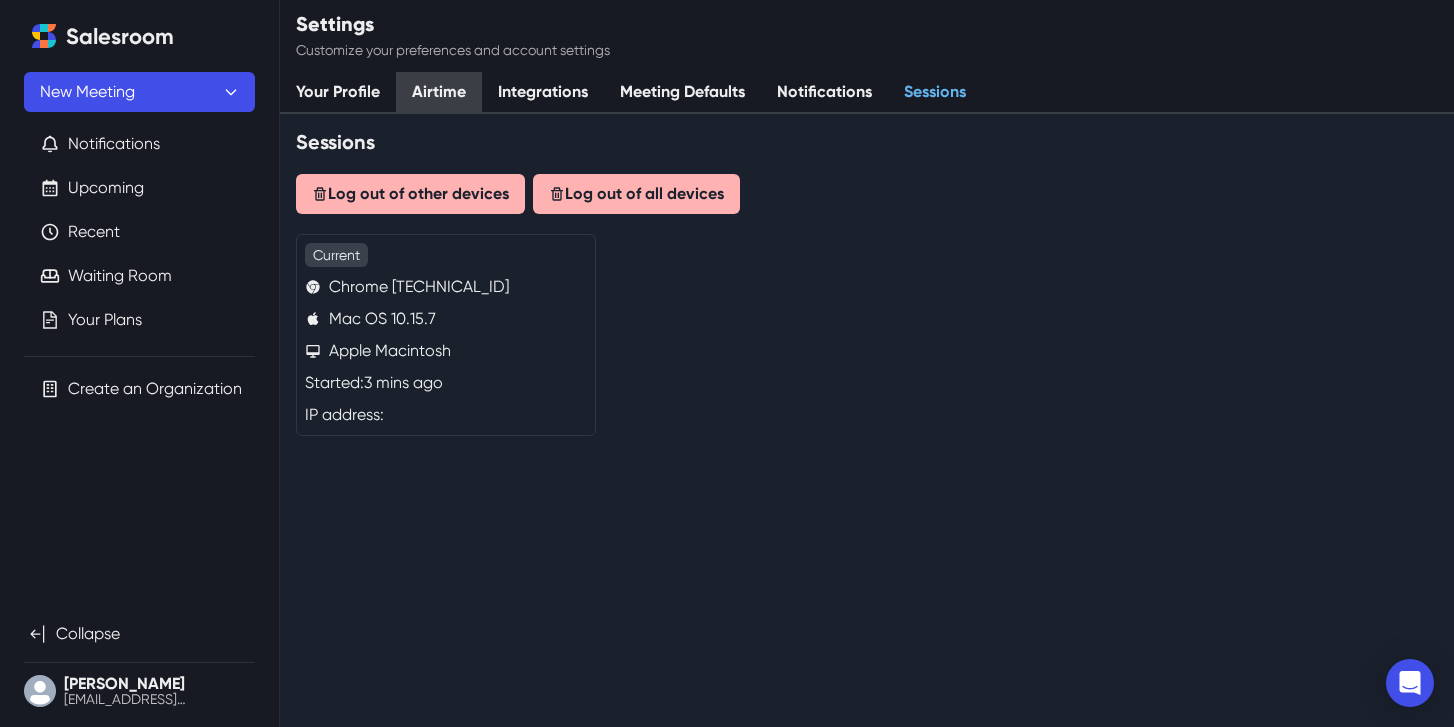 click on "Airtime" at bounding box center [439, 93] 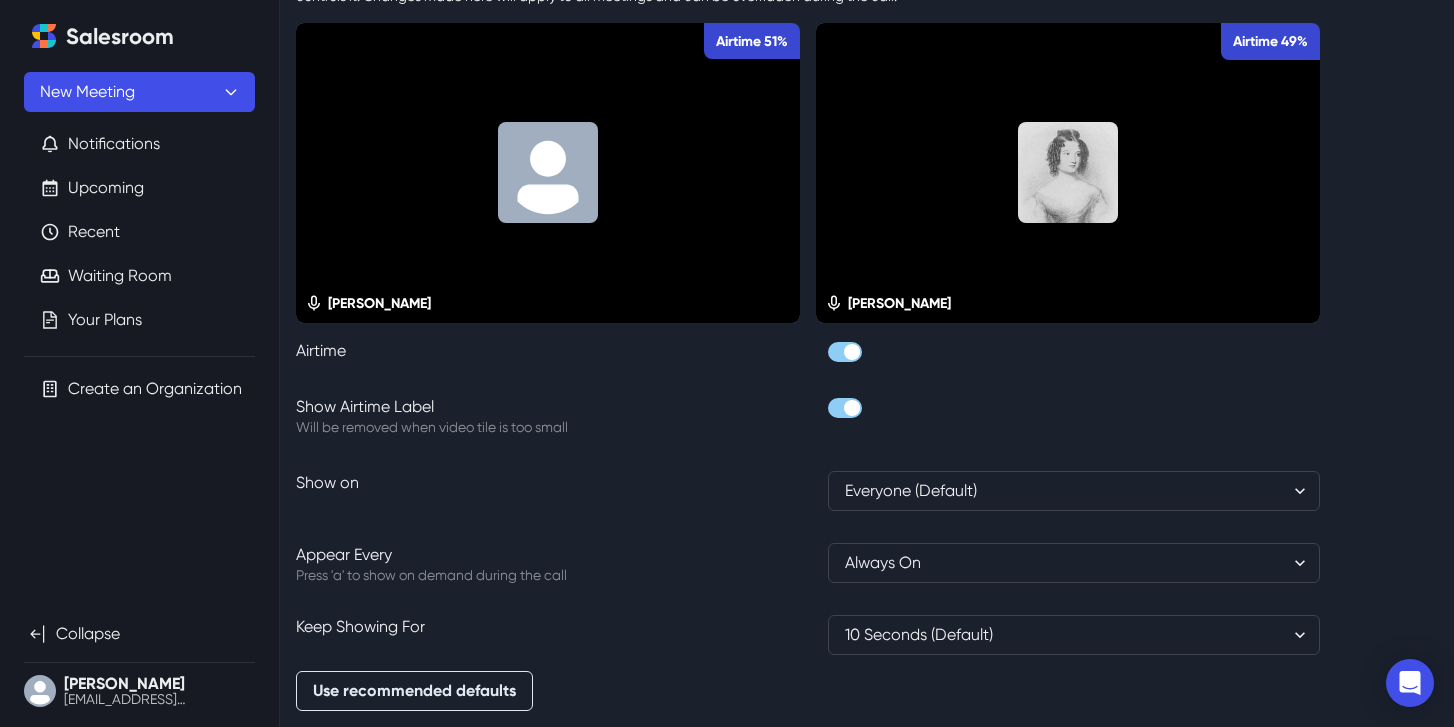 scroll, scrollTop: 0, scrollLeft: 0, axis: both 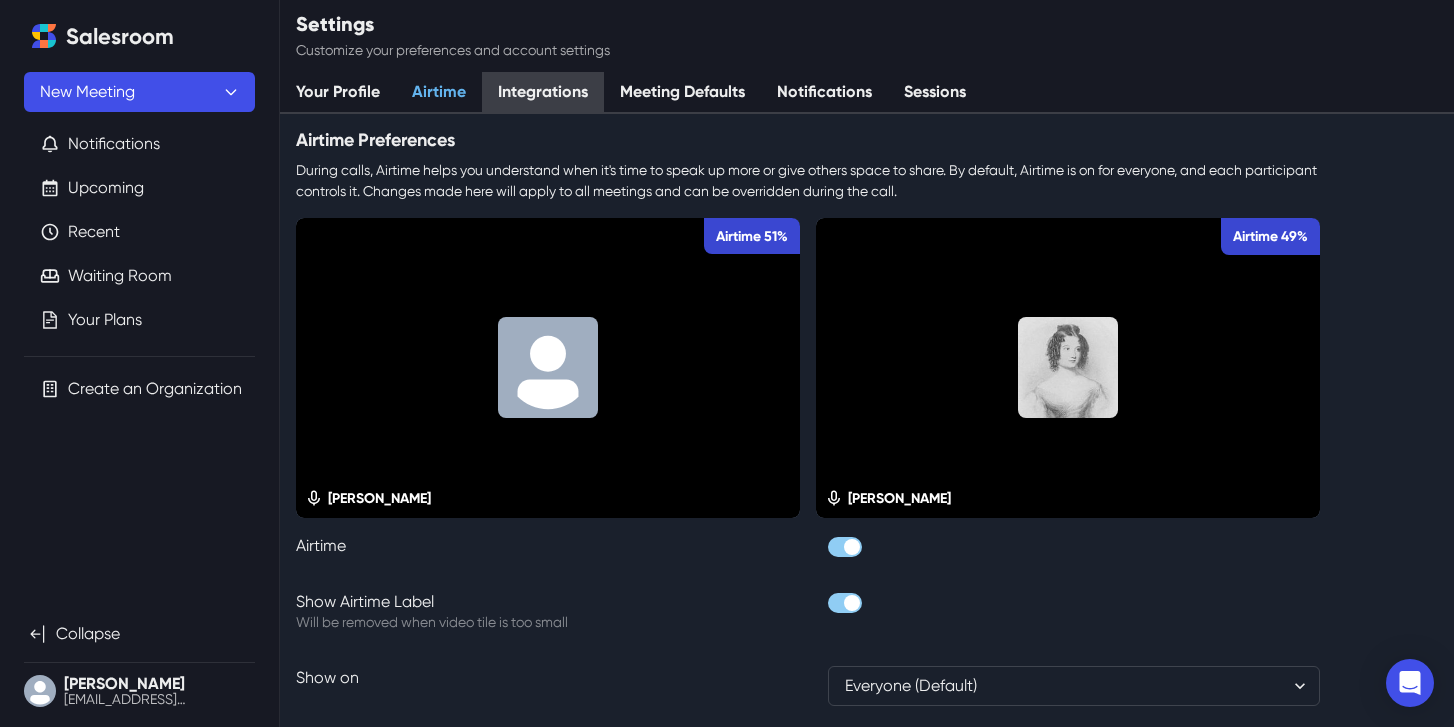 click on "Integrations" at bounding box center (543, 93) 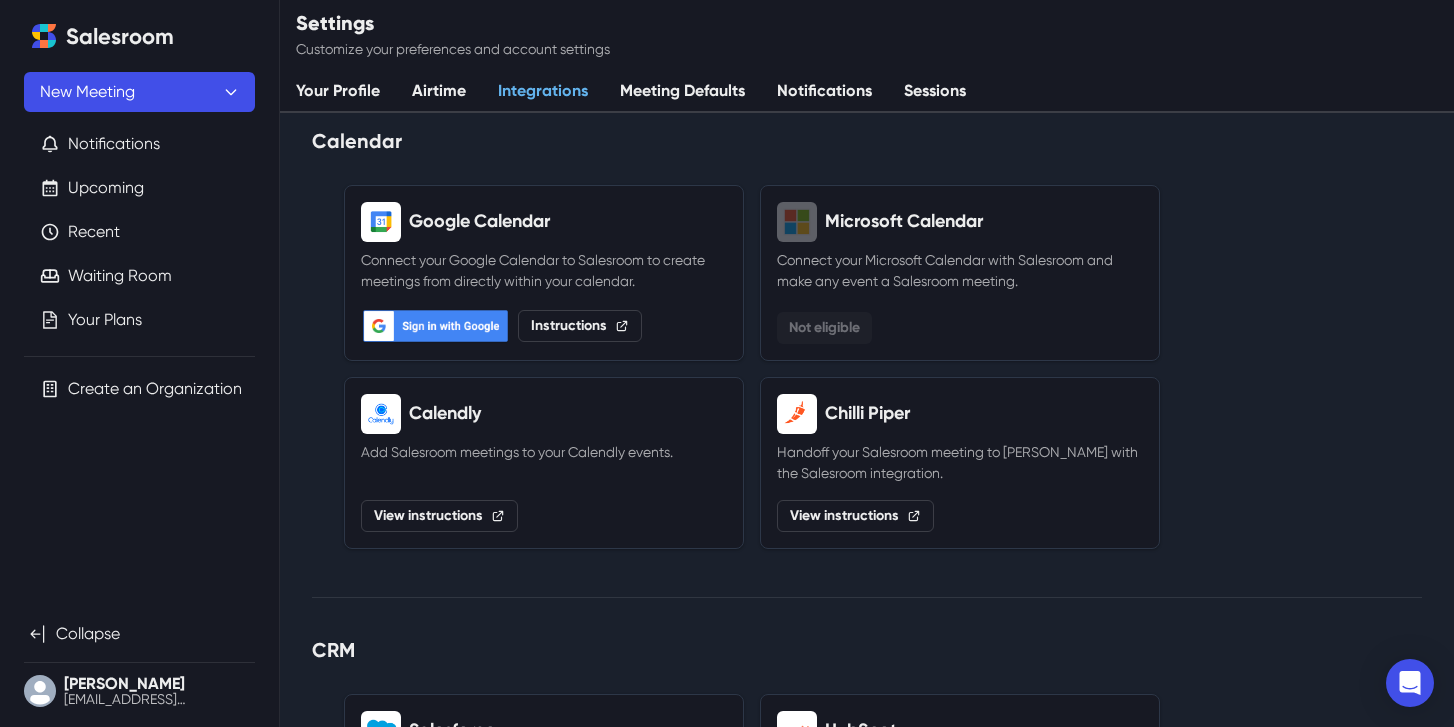 scroll, scrollTop: 0, scrollLeft: 0, axis: both 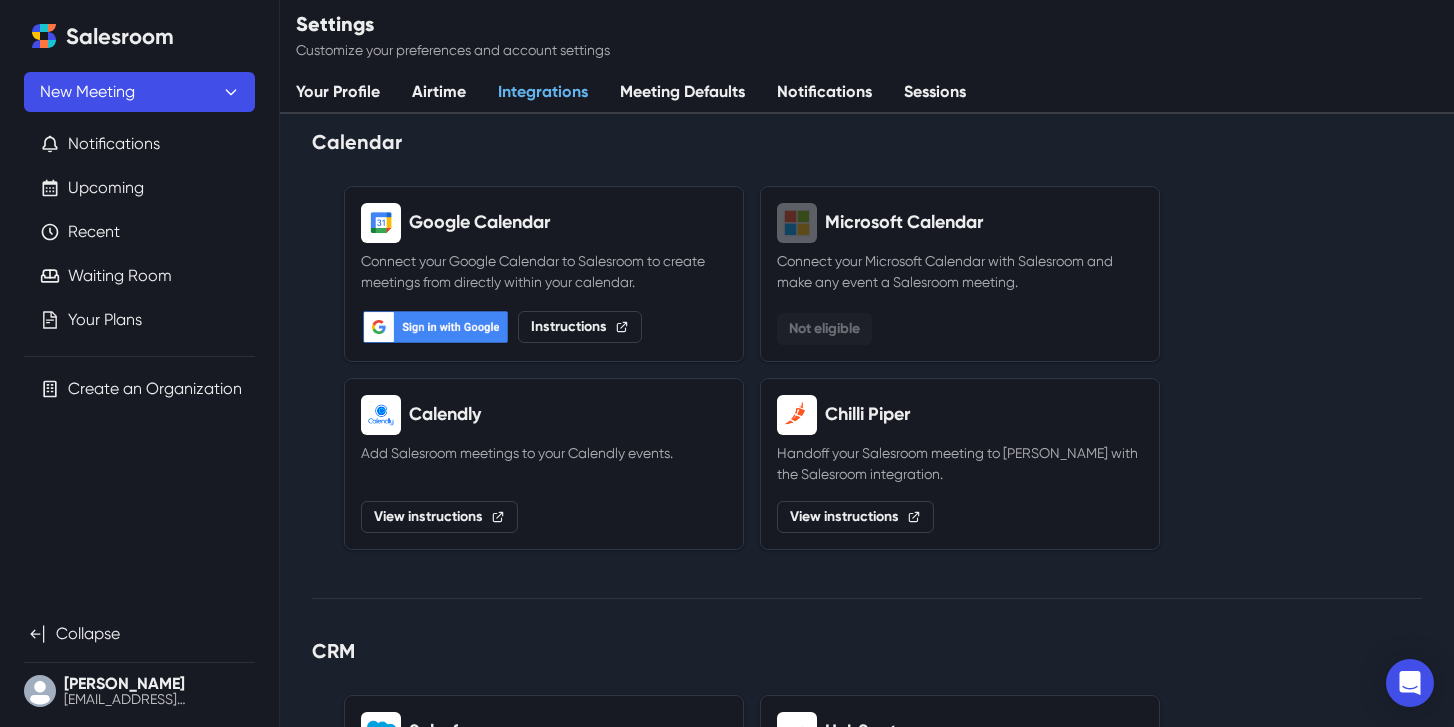 click on "Meeting Defaults" at bounding box center (682, 93) 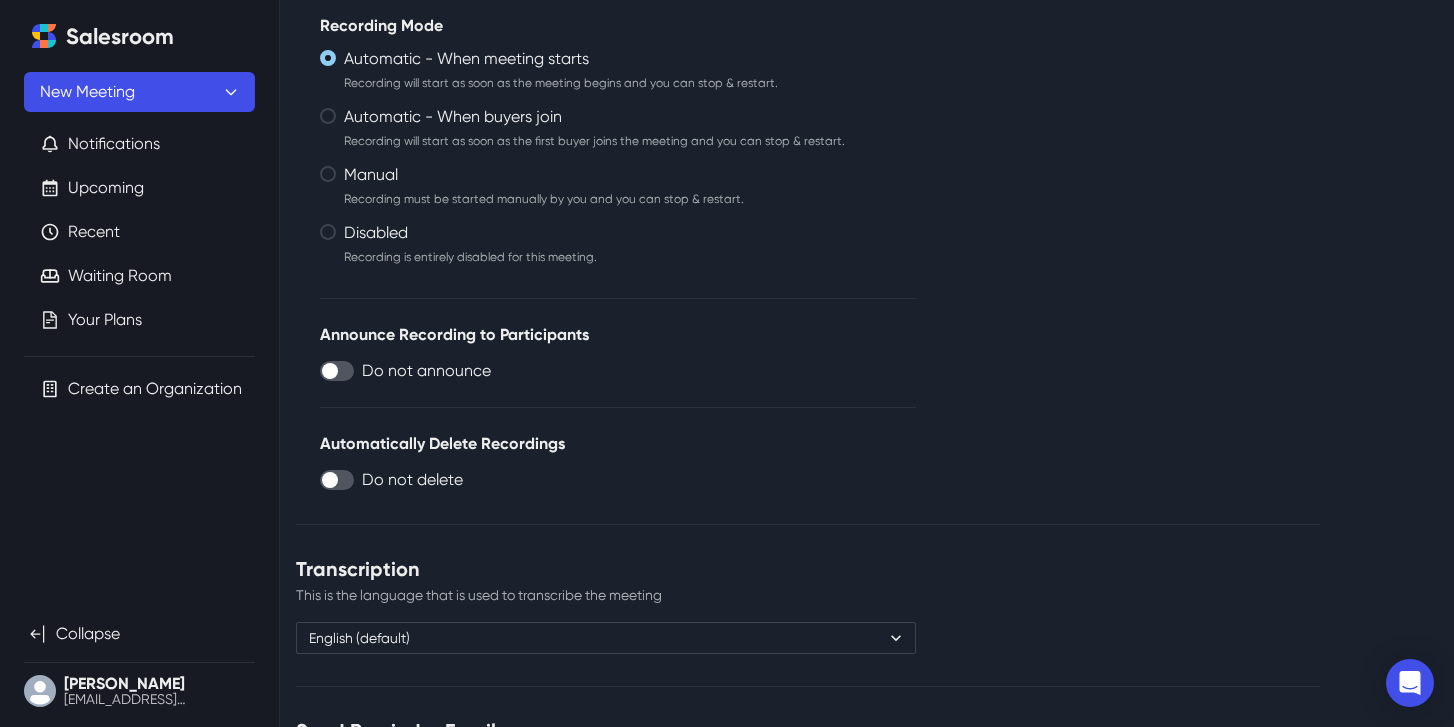 scroll, scrollTop: 0, scrollLeft: 0, axis: both 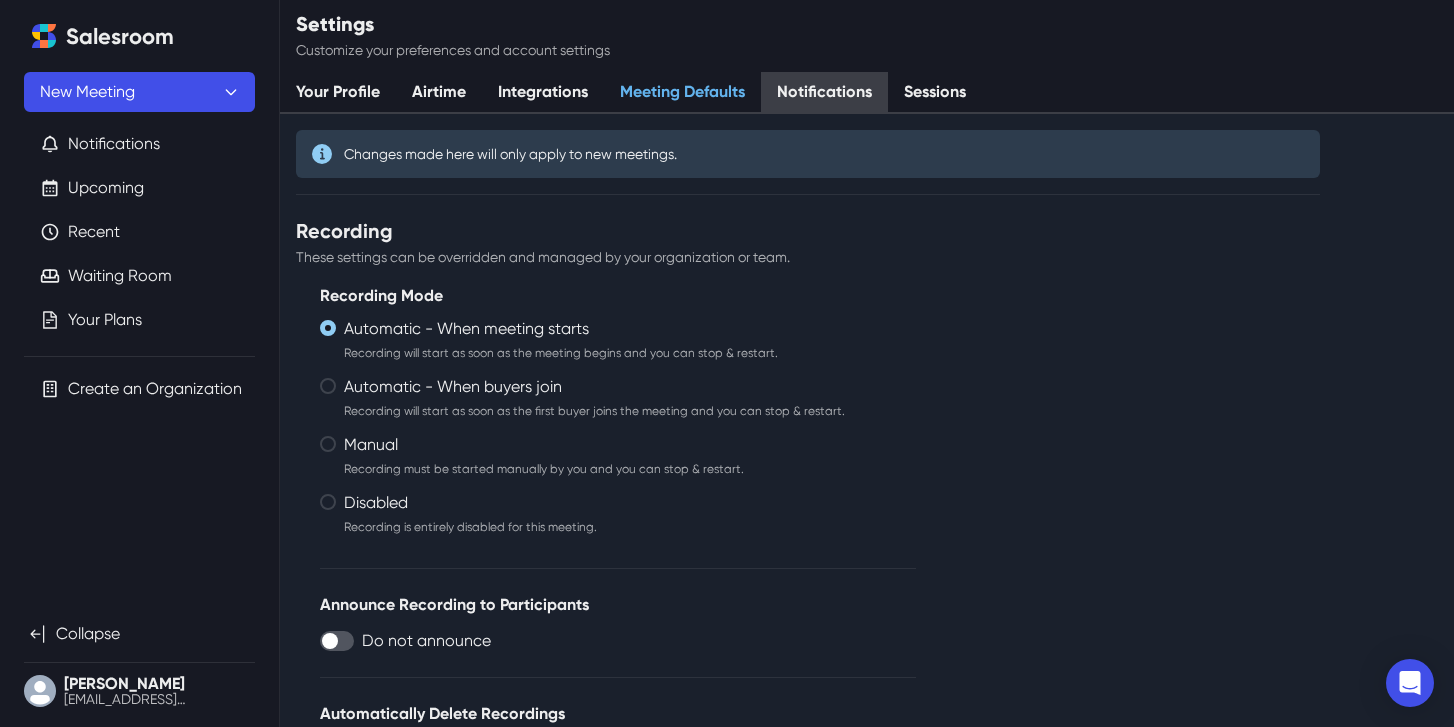 click on "Notifications" at bounding box center [824, 93] 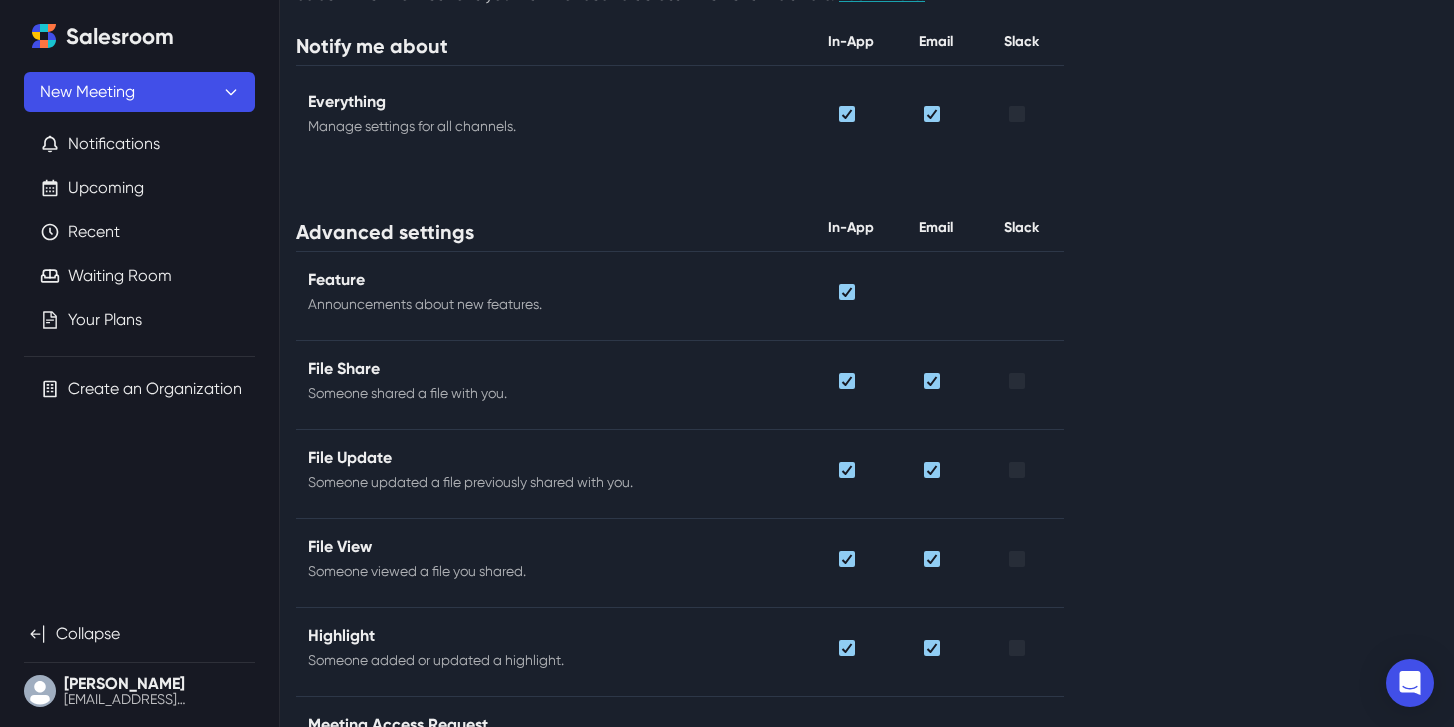 scroll, scrollTop: 158, scrollLeft: 0, axis: vertical 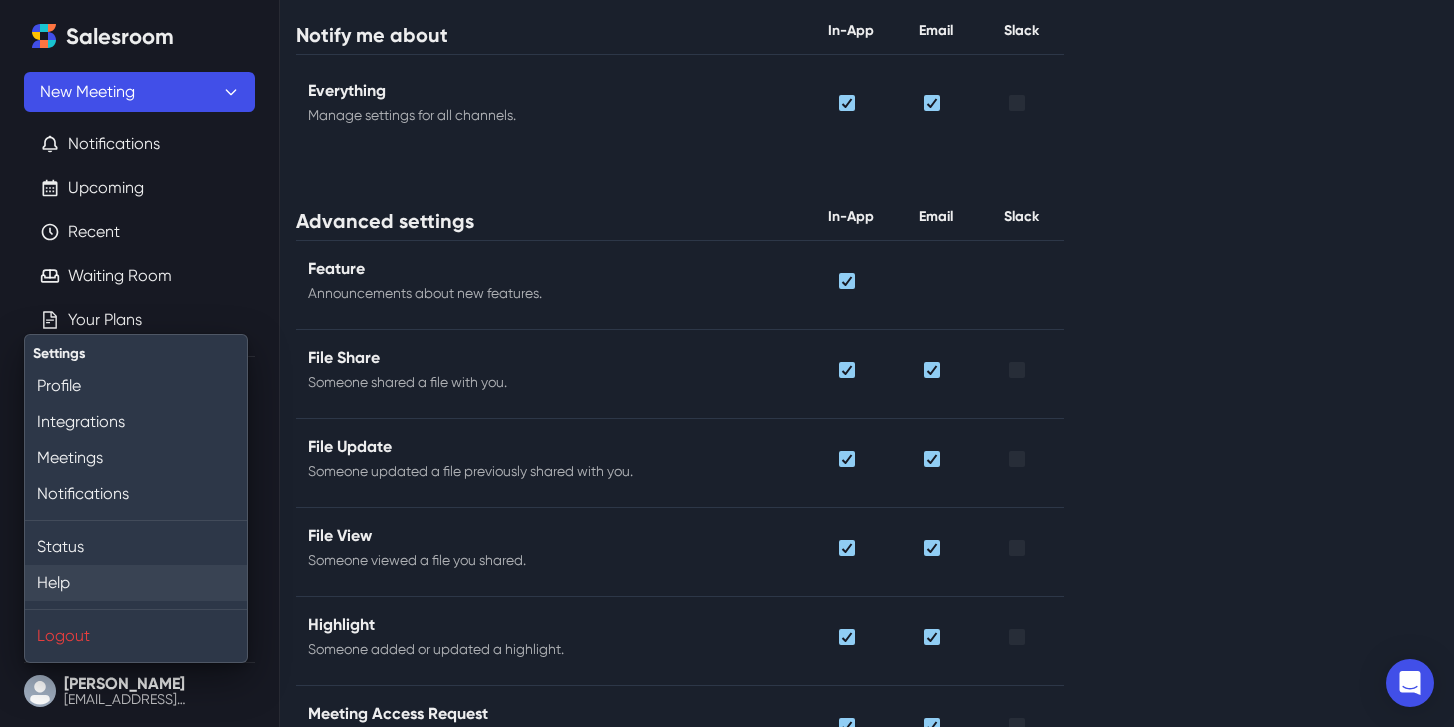 click on "Help" at bounding box center [136, 583] 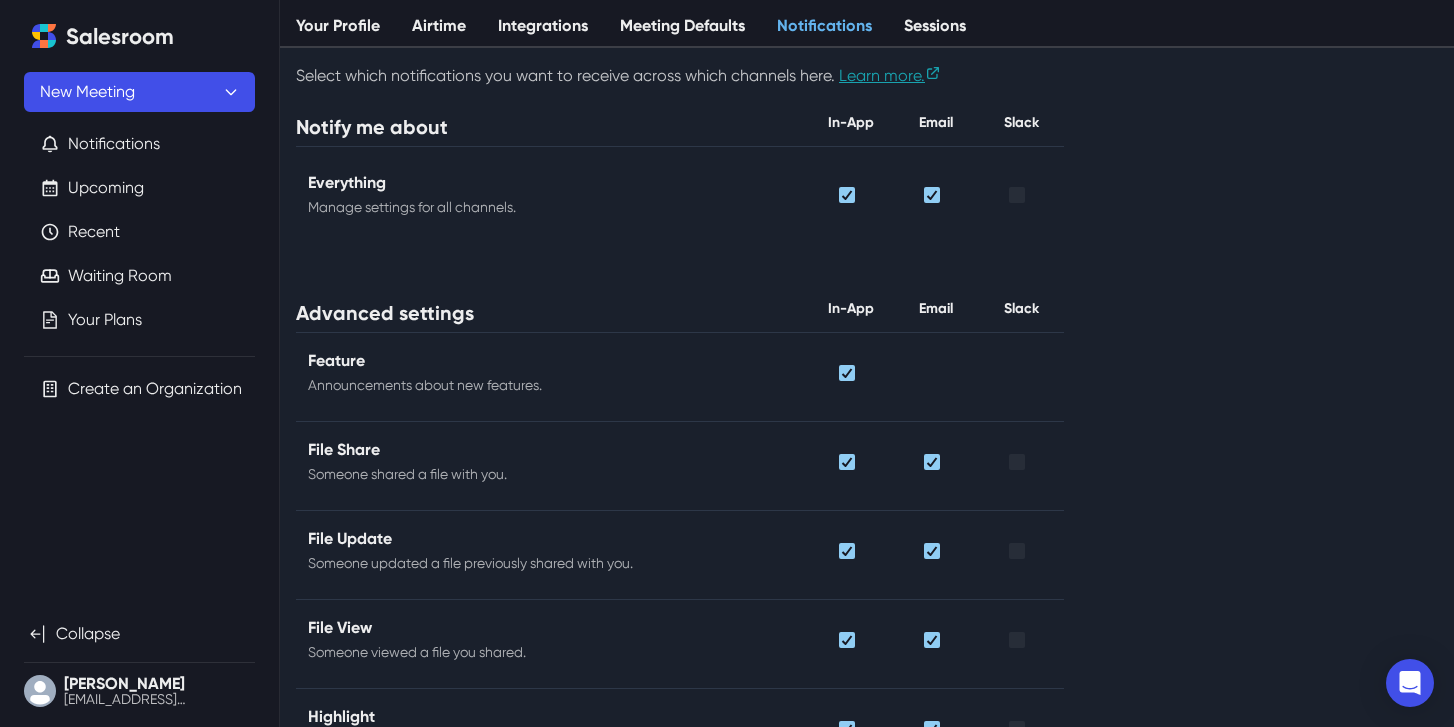 scroll, scrollTop: 70, scrollLeft: 0, axis: vertical 